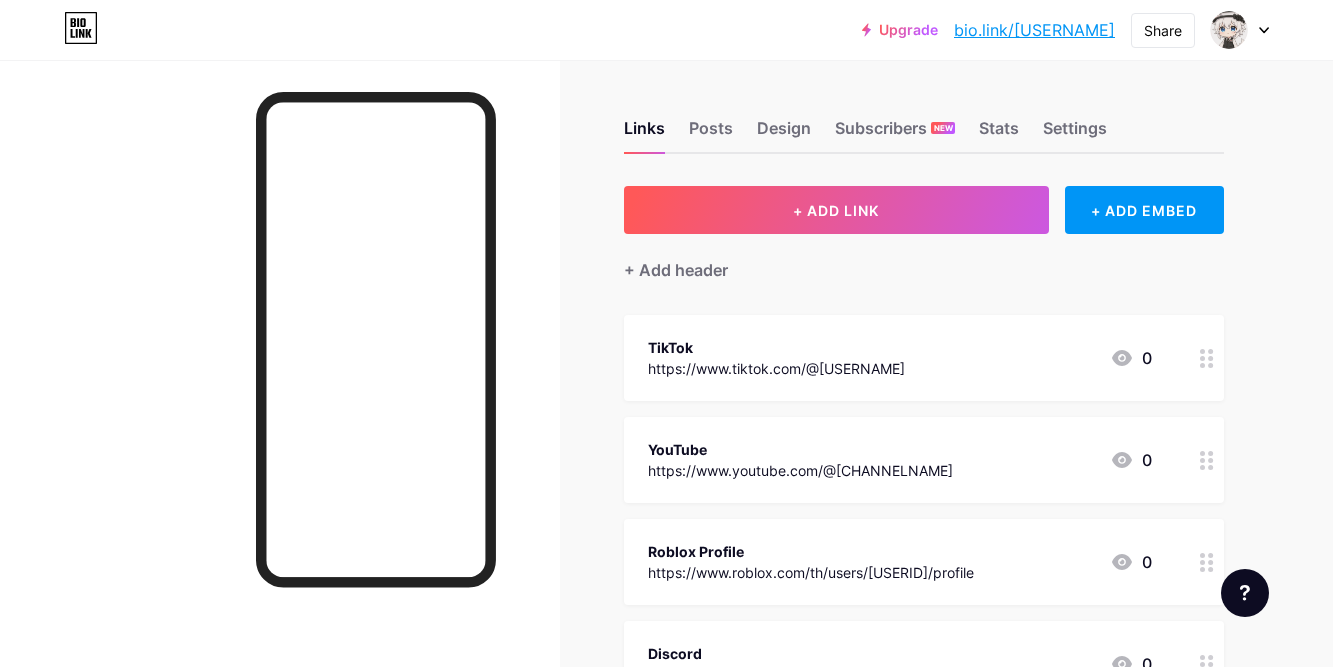 scroll, scrollTop: 0, scrollLeft: 0, axis: both 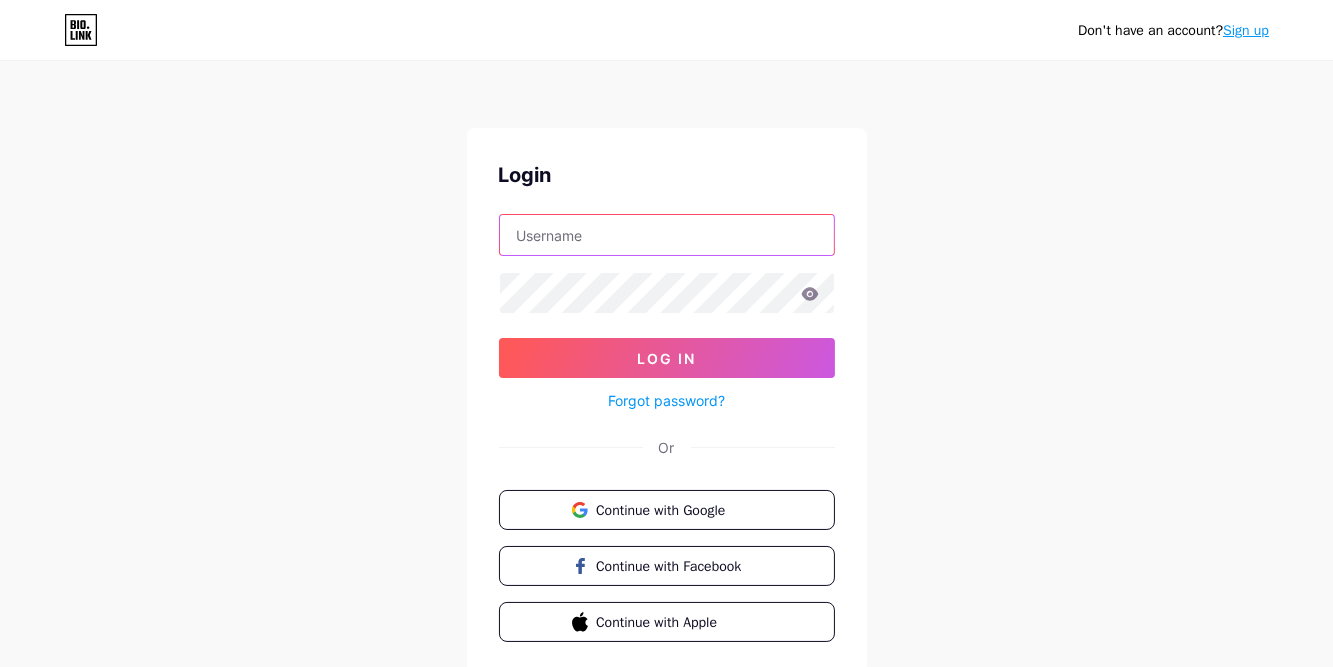 click at bounding box center (667, 235) 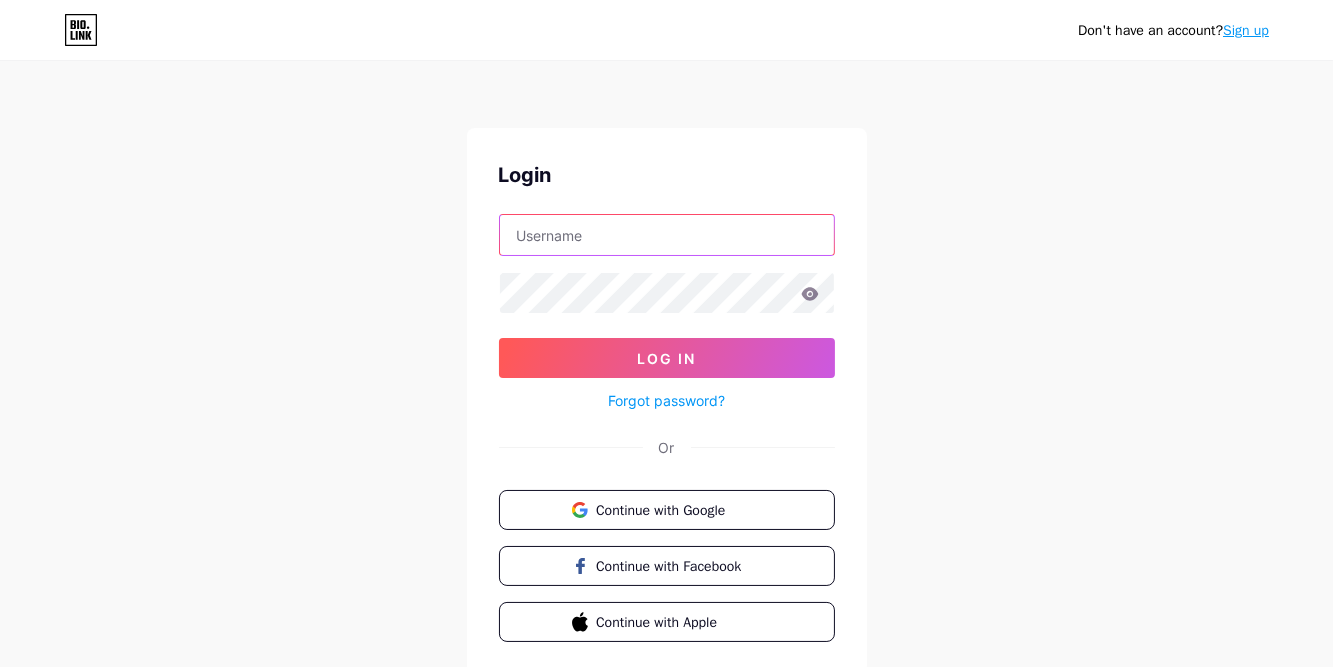 type on "mod123v55@gmail.com" 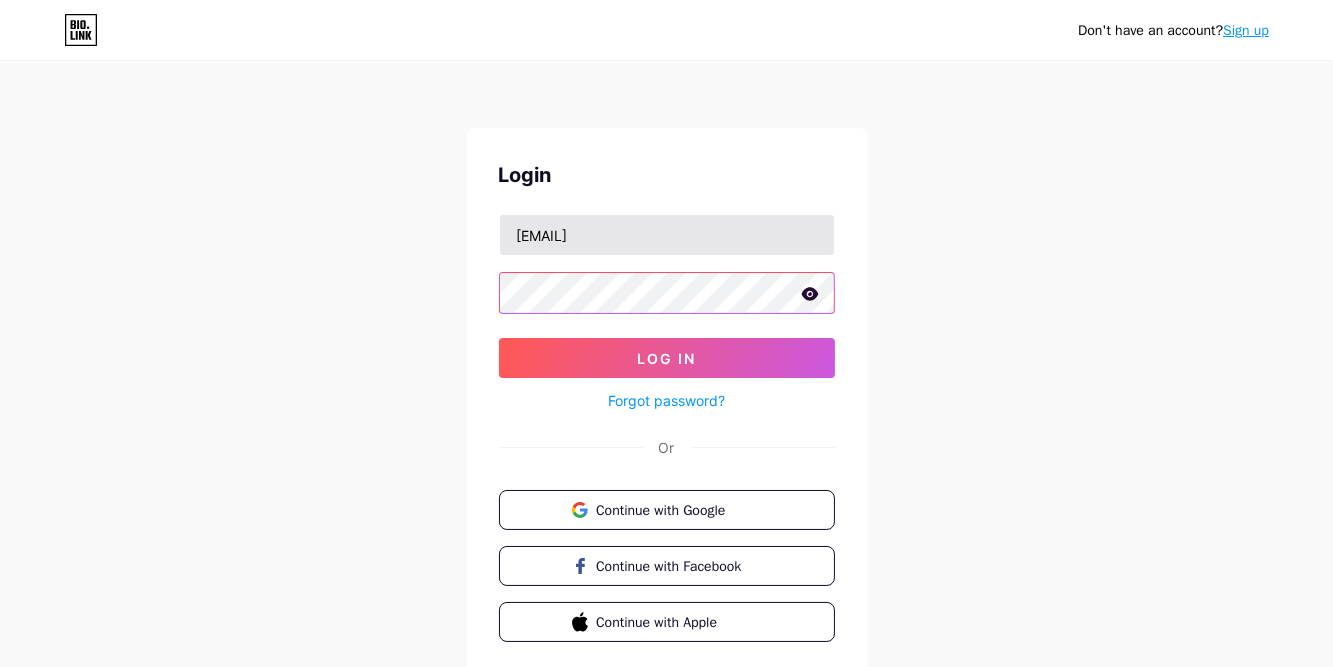 click on "Log In" at bounding box center (667, 358) 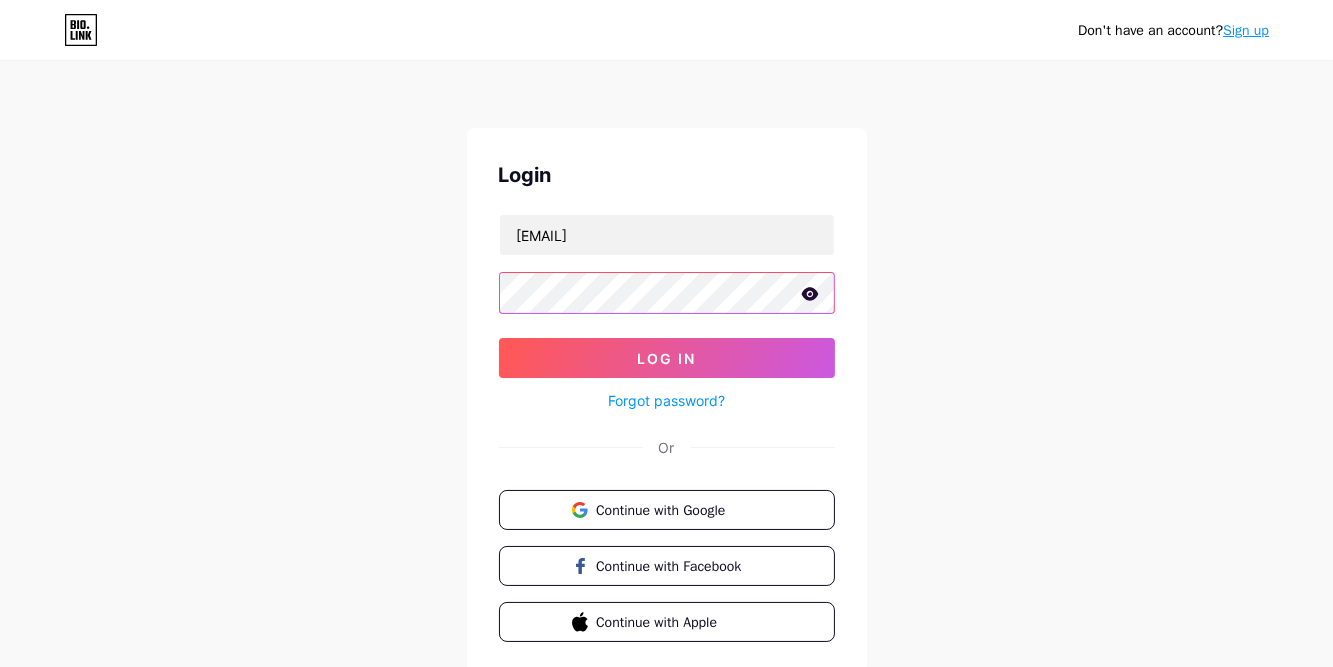 click on "Log In" at bounding box center (667, 358) 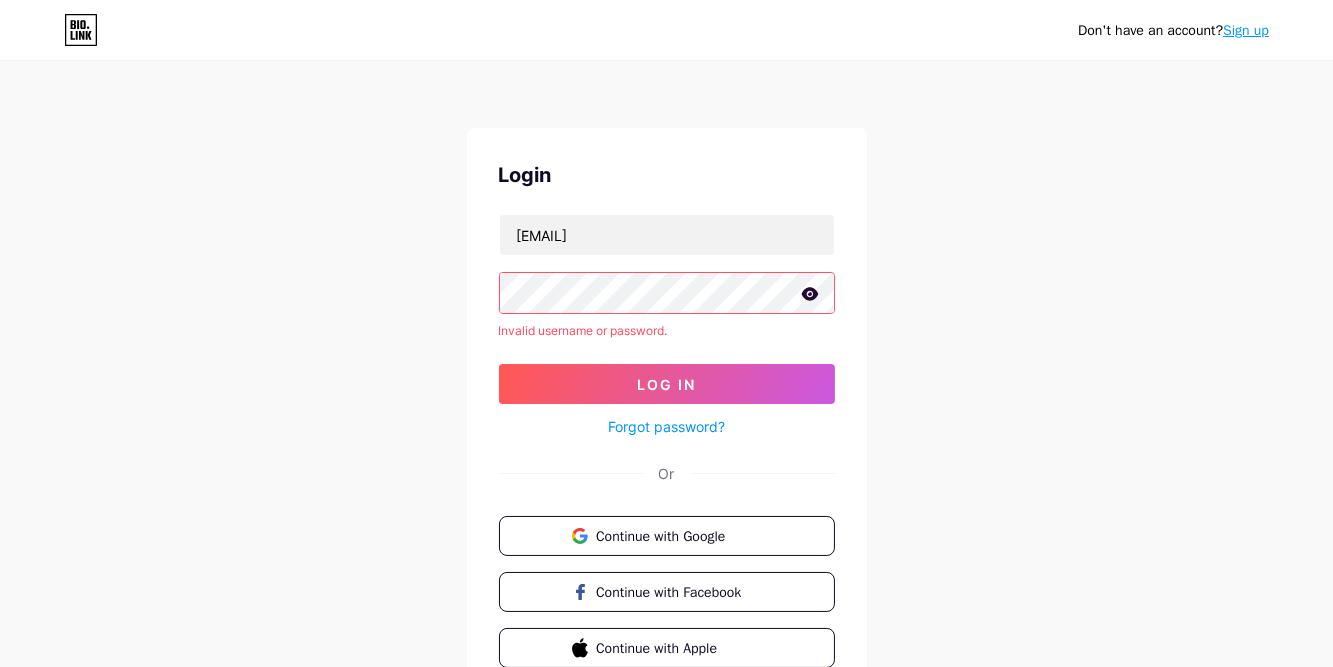 click on "Log In" at bounding box center (667, 384) 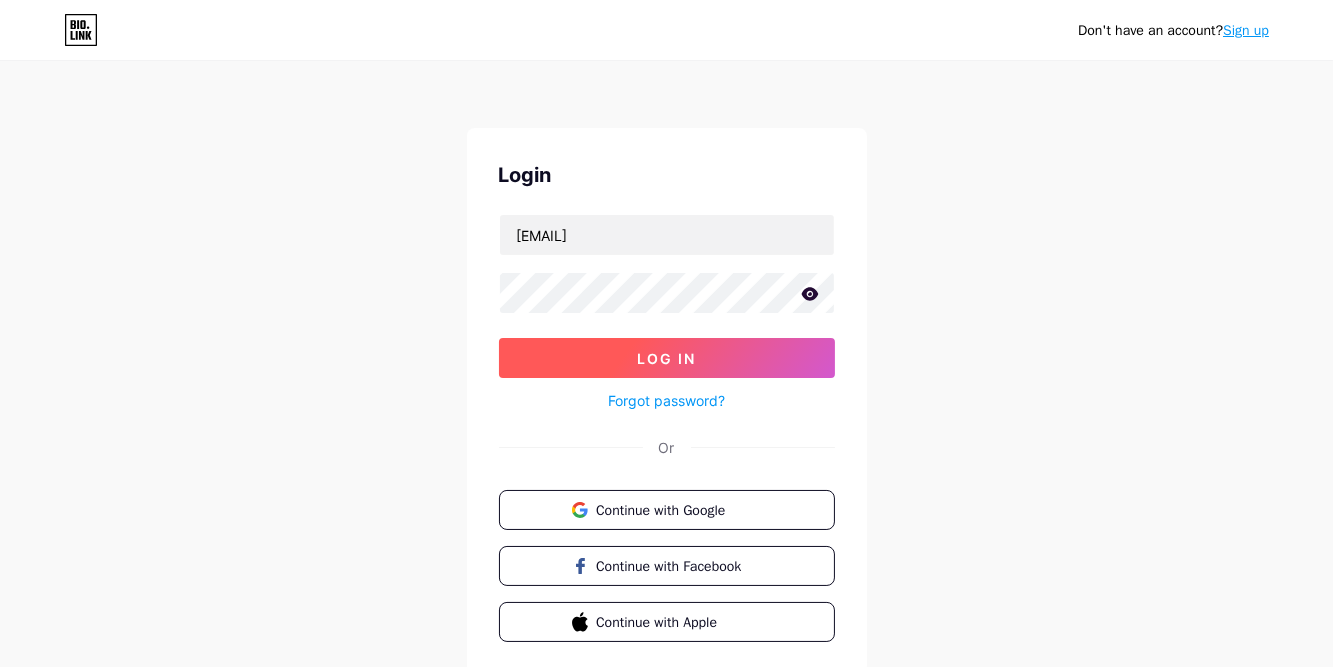 click on "Log In" at bounding box center (666, 358) 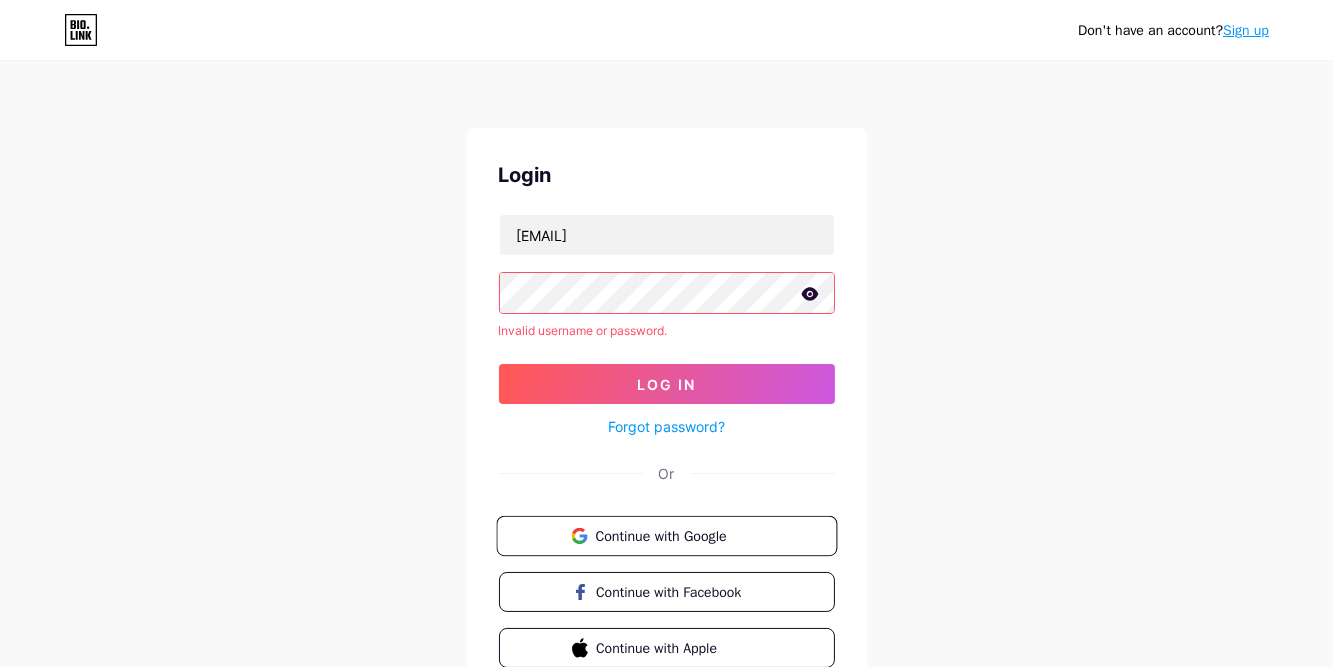 click on "Continue with Google" at bounding box center [678, 535] 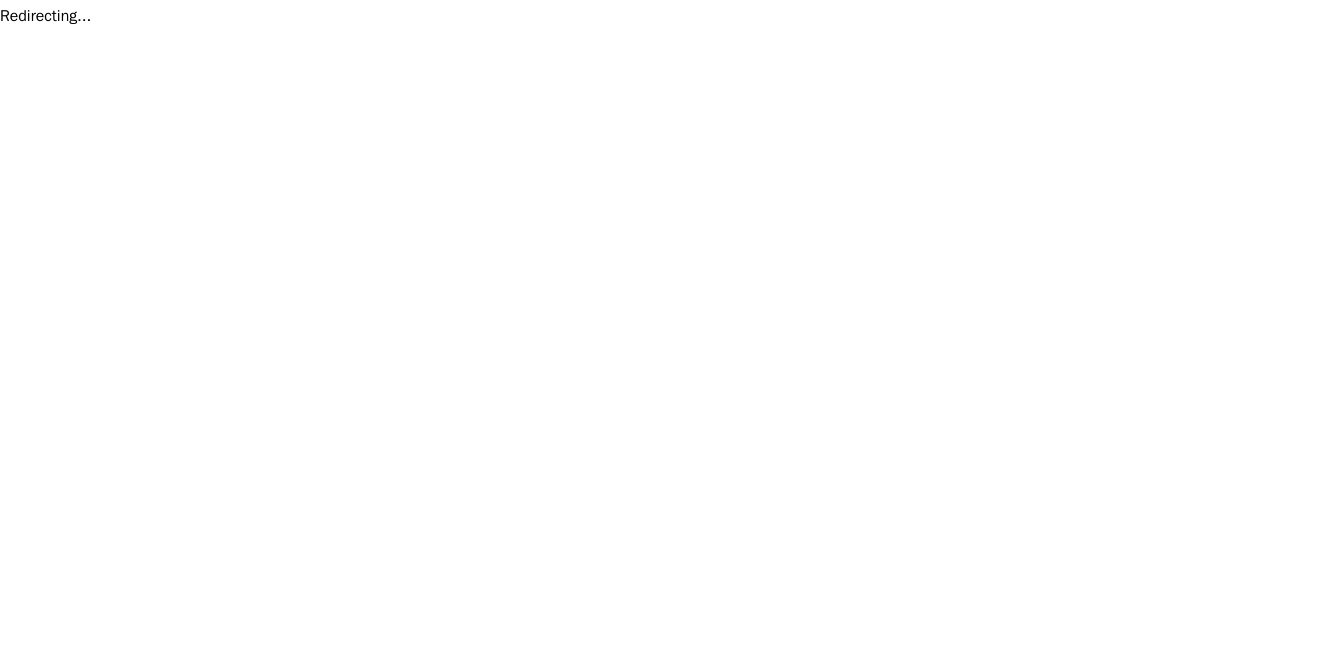 scroll, scrollTop: 0, scrollLeft: 0, axis: both 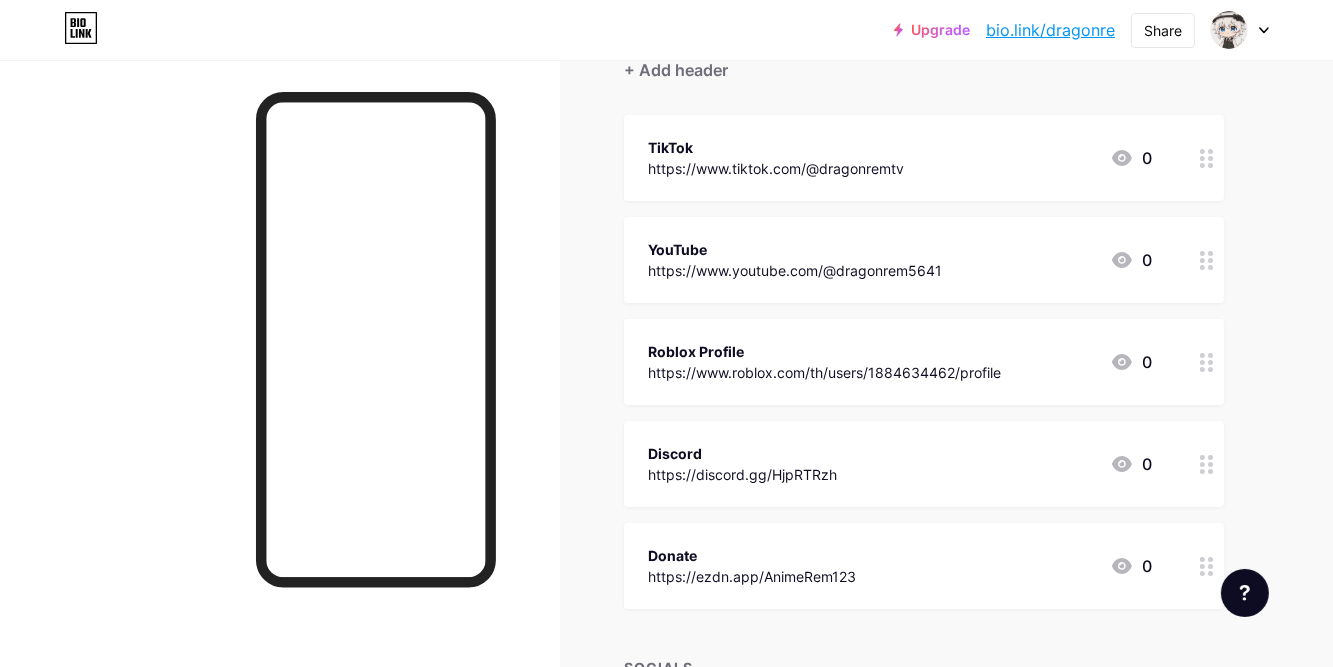 click 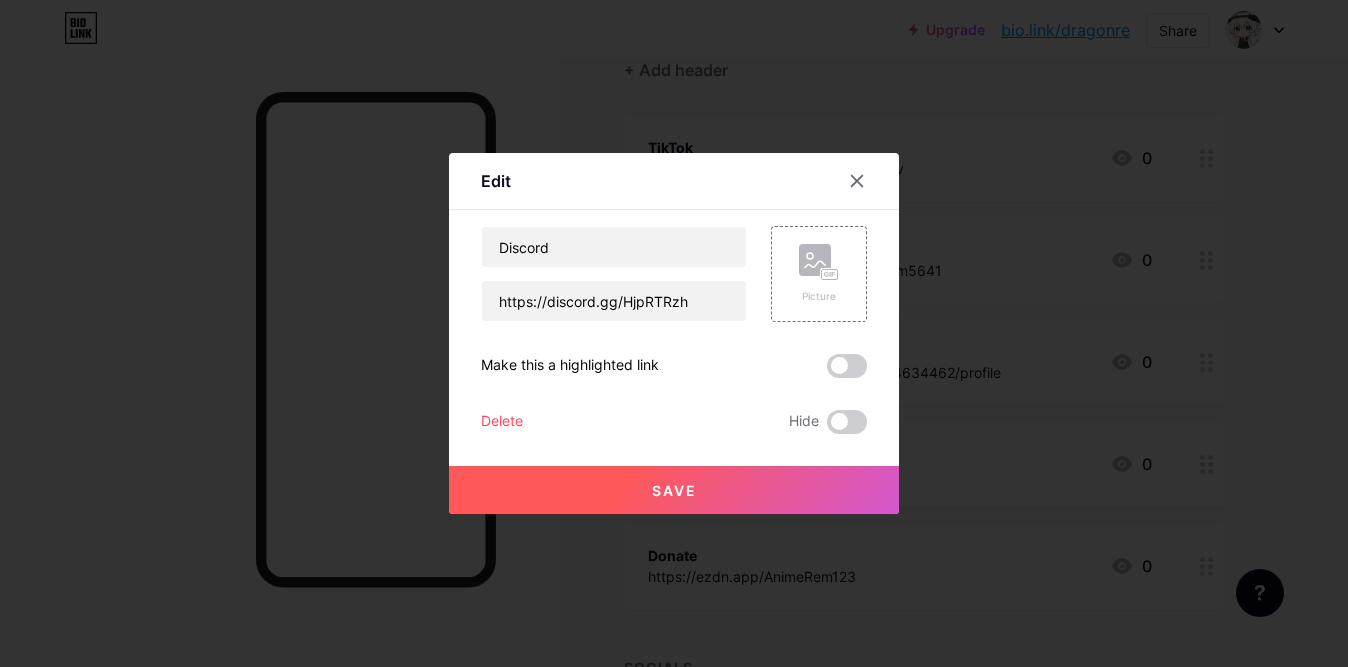 click at bounding box center (674, 333) 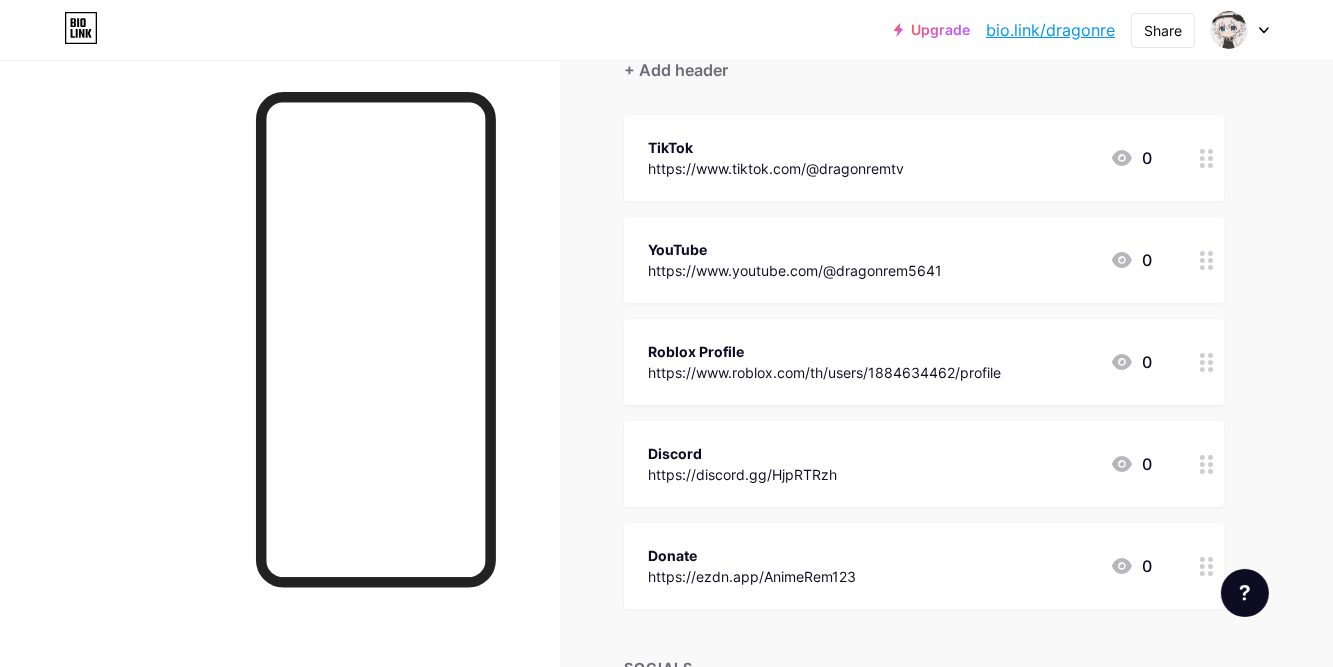 click at bounding box center (1207, 464) 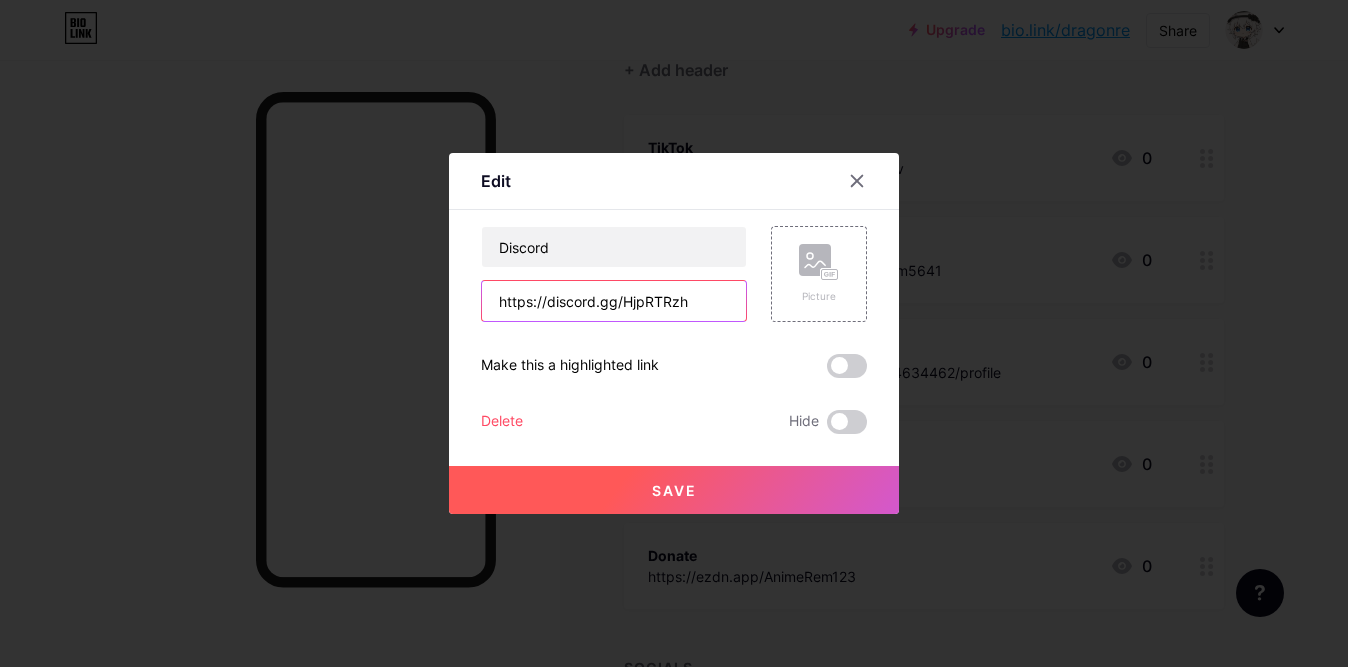 click on "https://discord.gg/HjpRTRzh" at bounding box center (614, 301) 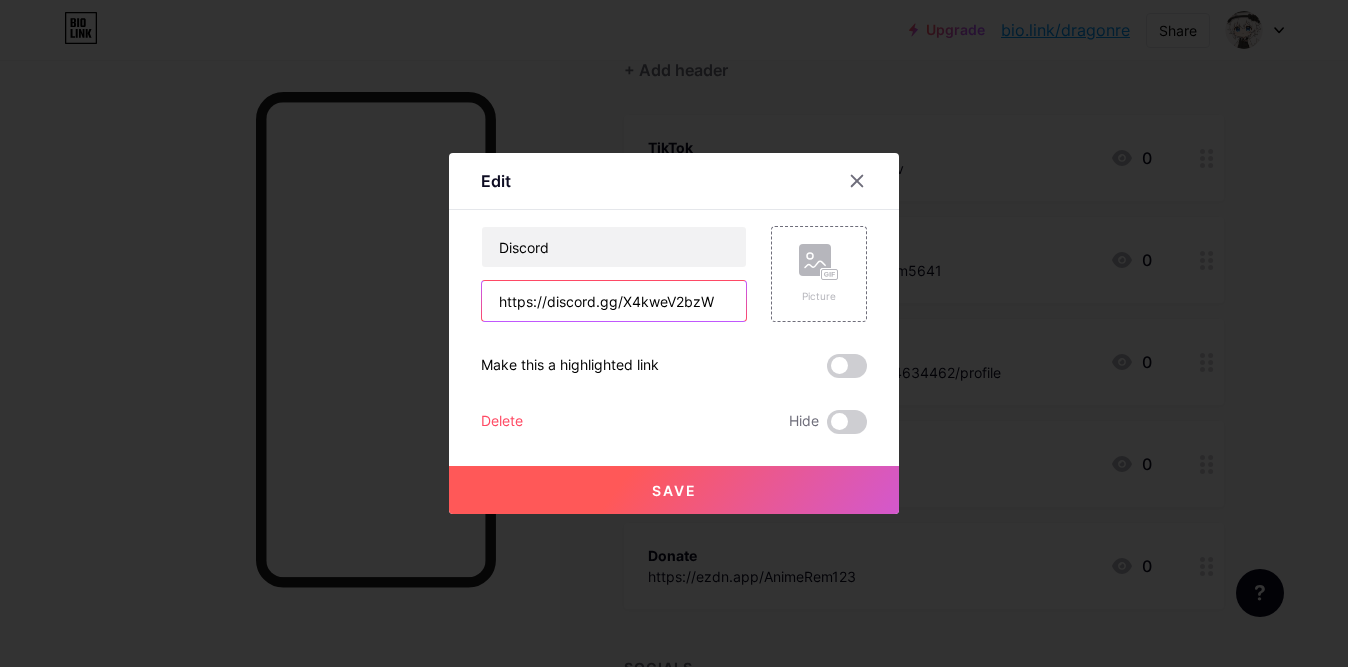 type on "https://discord.gg/X4kweV2bzW" 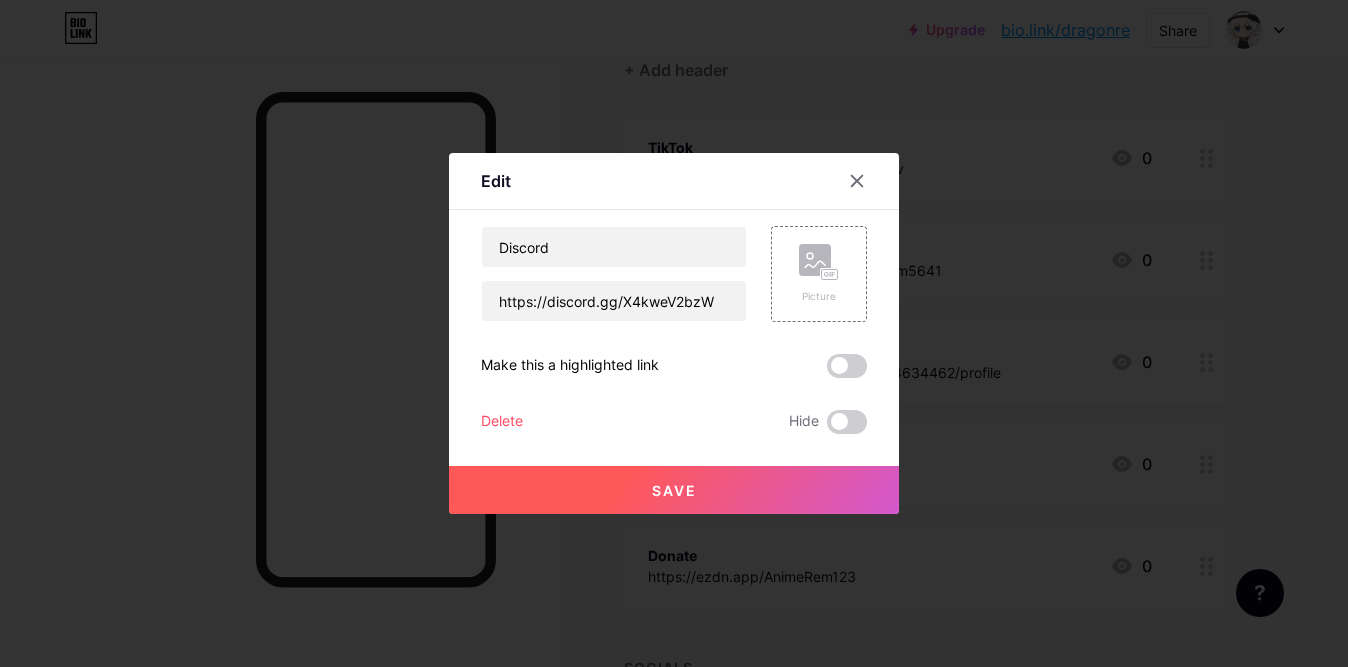 click on "Save" at bounding box center [674, 490] 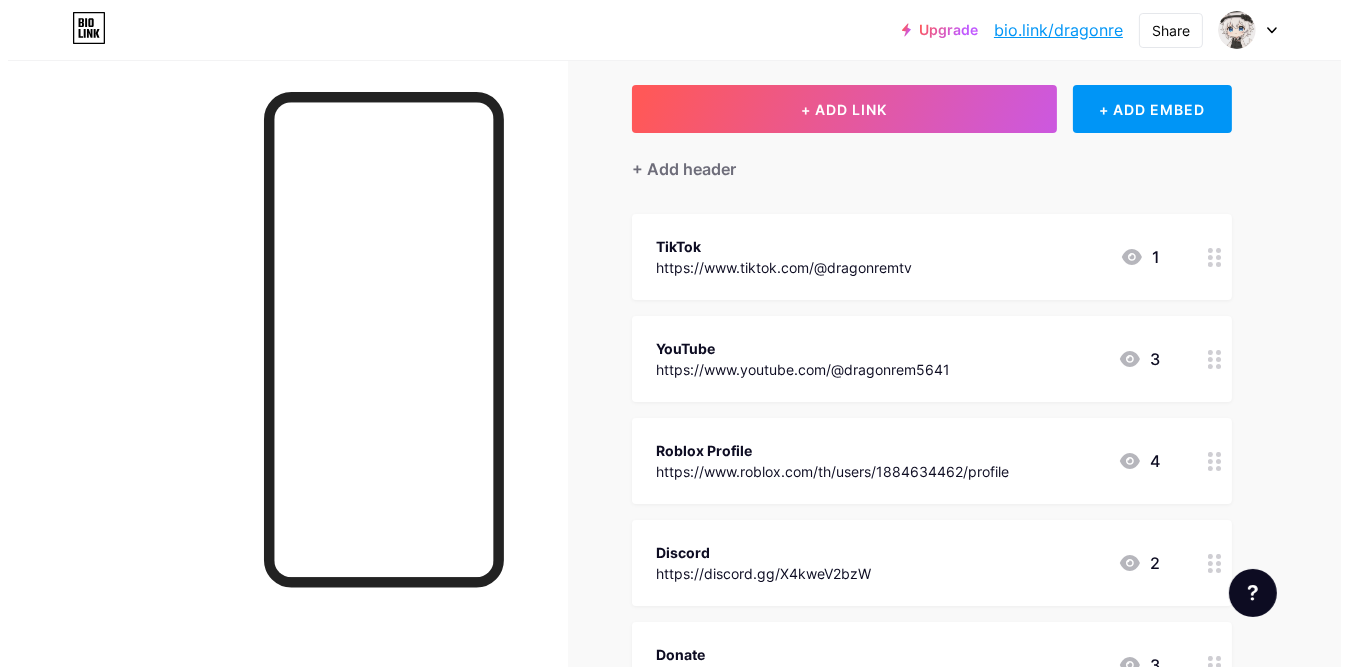 scroll, scrollTop: 100, scrollLeft: 0, axis: vertical 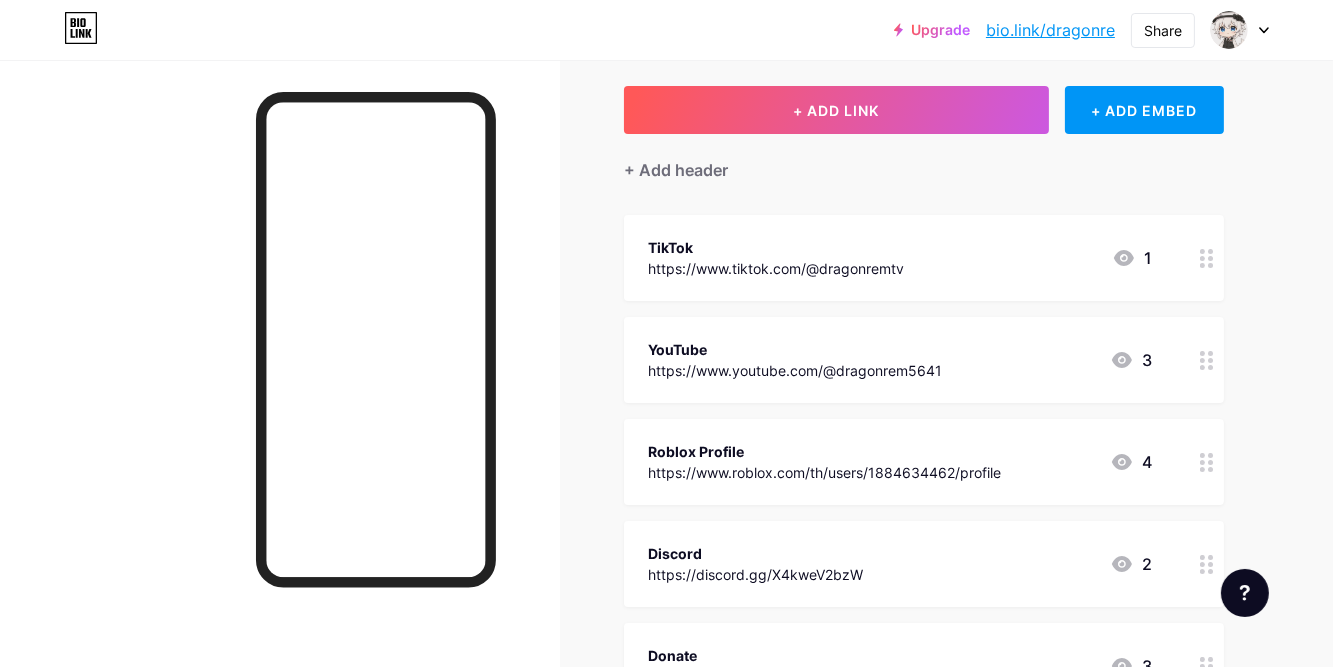 click 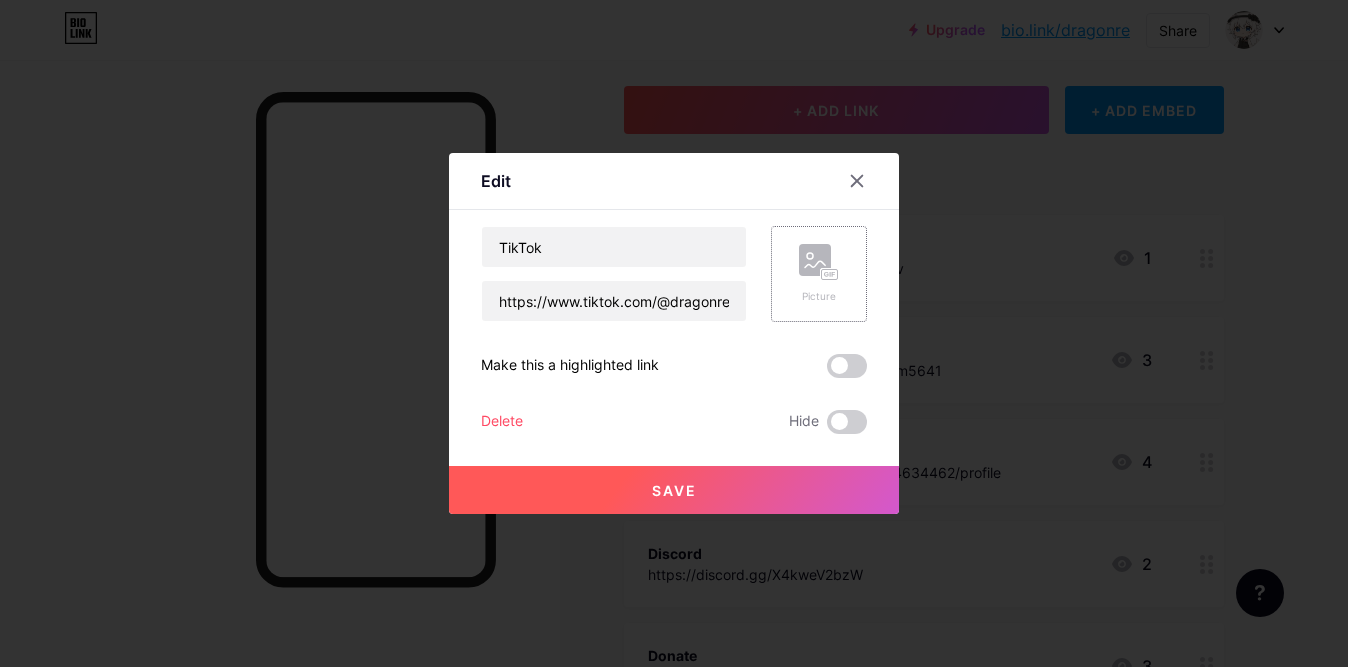 click on "Picture" at bounding box center (819, 274) 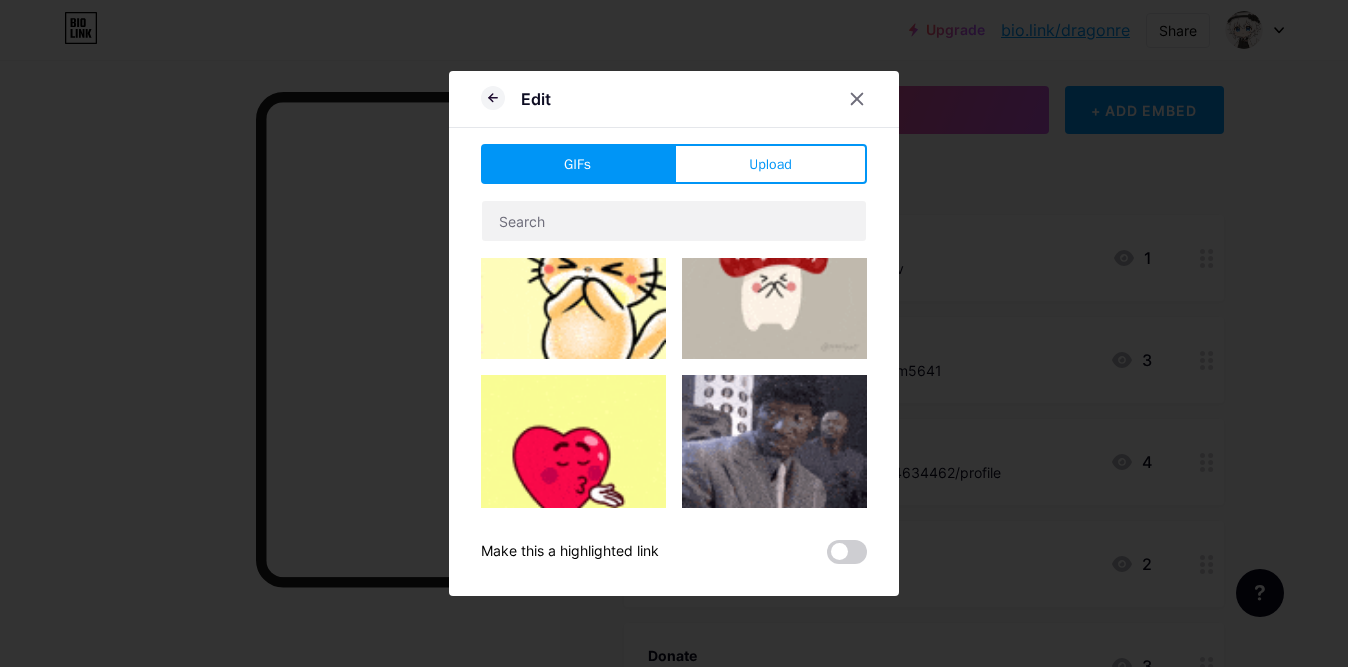 scroll, scrollTop: 0, scrollLeft: 0, axis: both 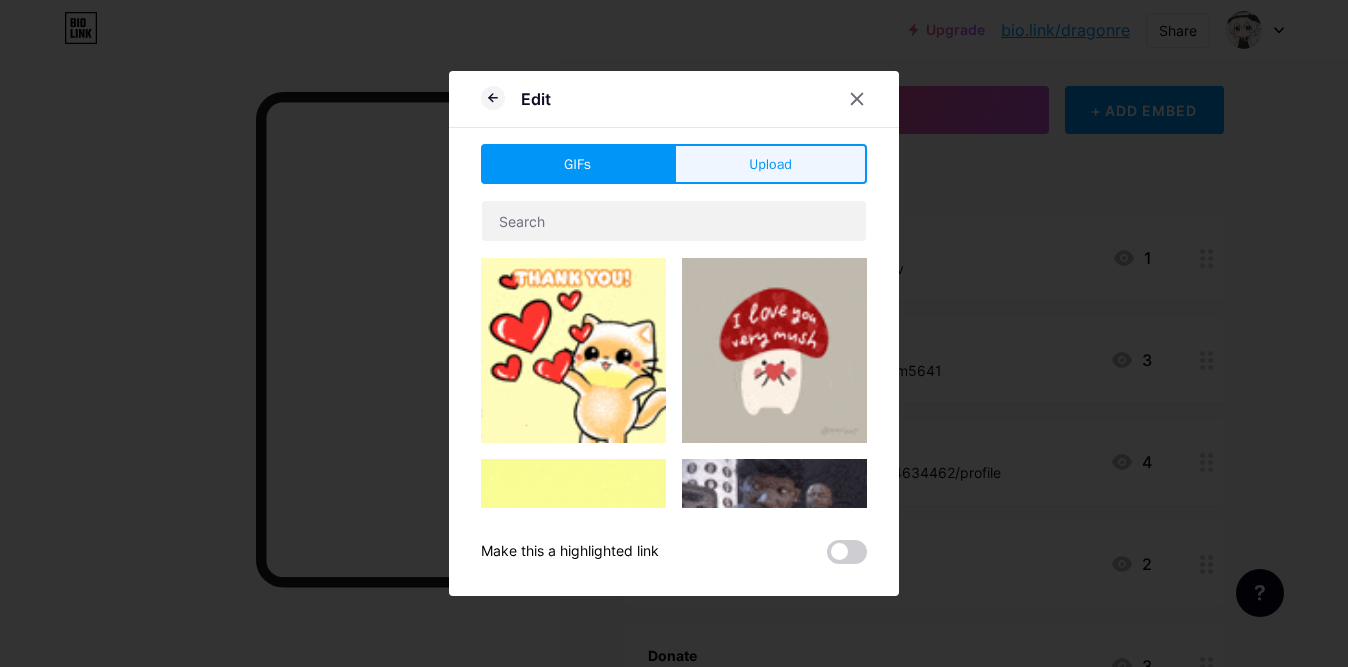 click on "Upload" at bounding box center (770, 164) 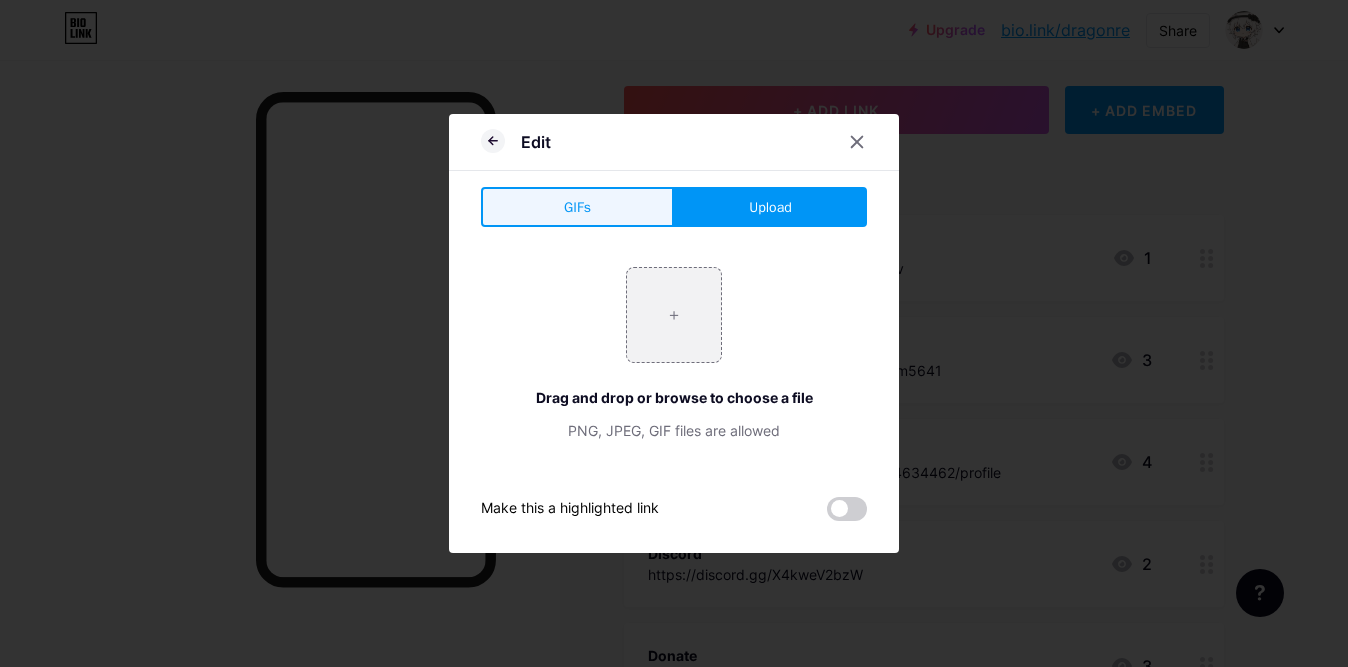 click on "GIFs" at bounding box center (577, 207) 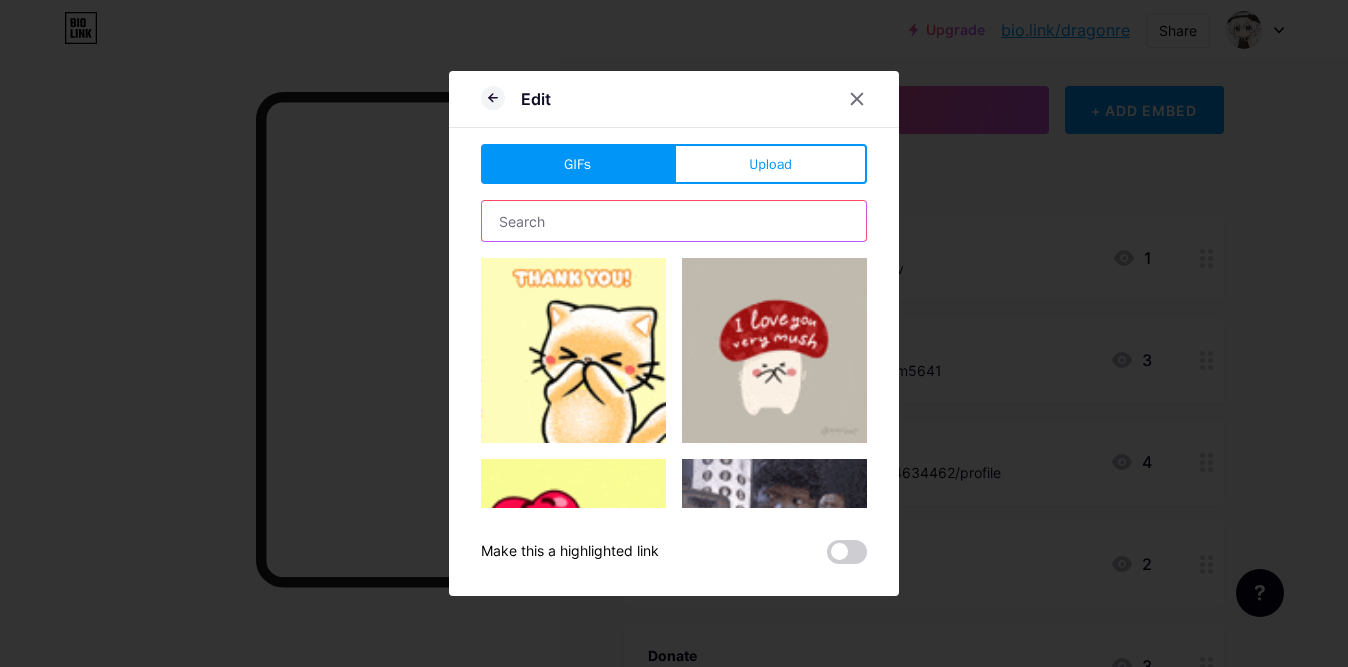 click at bounding box center (674, 221) 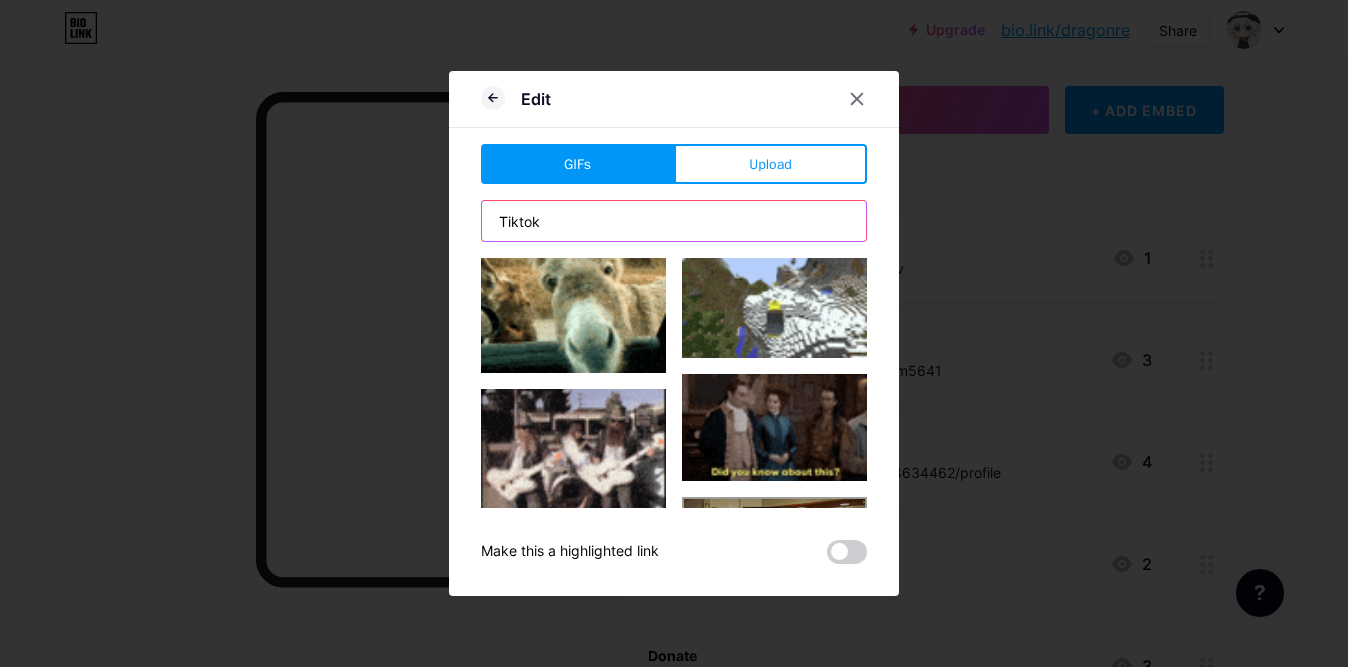 type on "Tiktok" 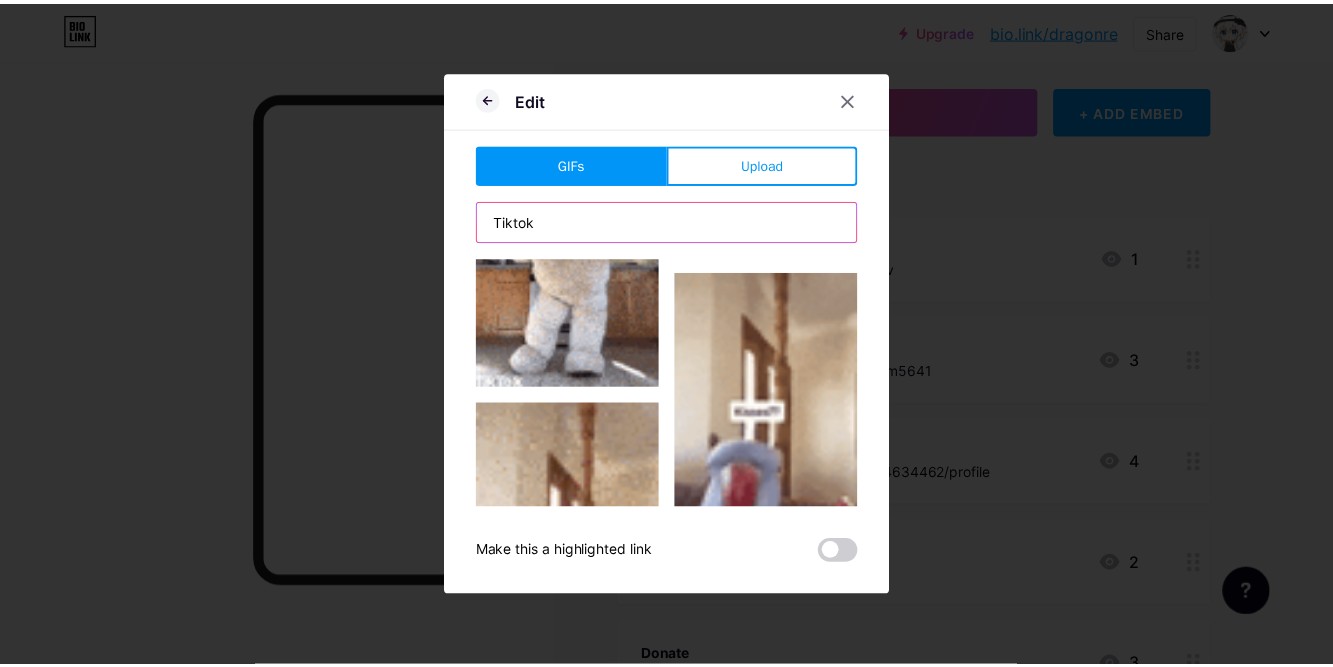 scroll, scrollTop: 700, scrollLeft: 0, axis: vertical 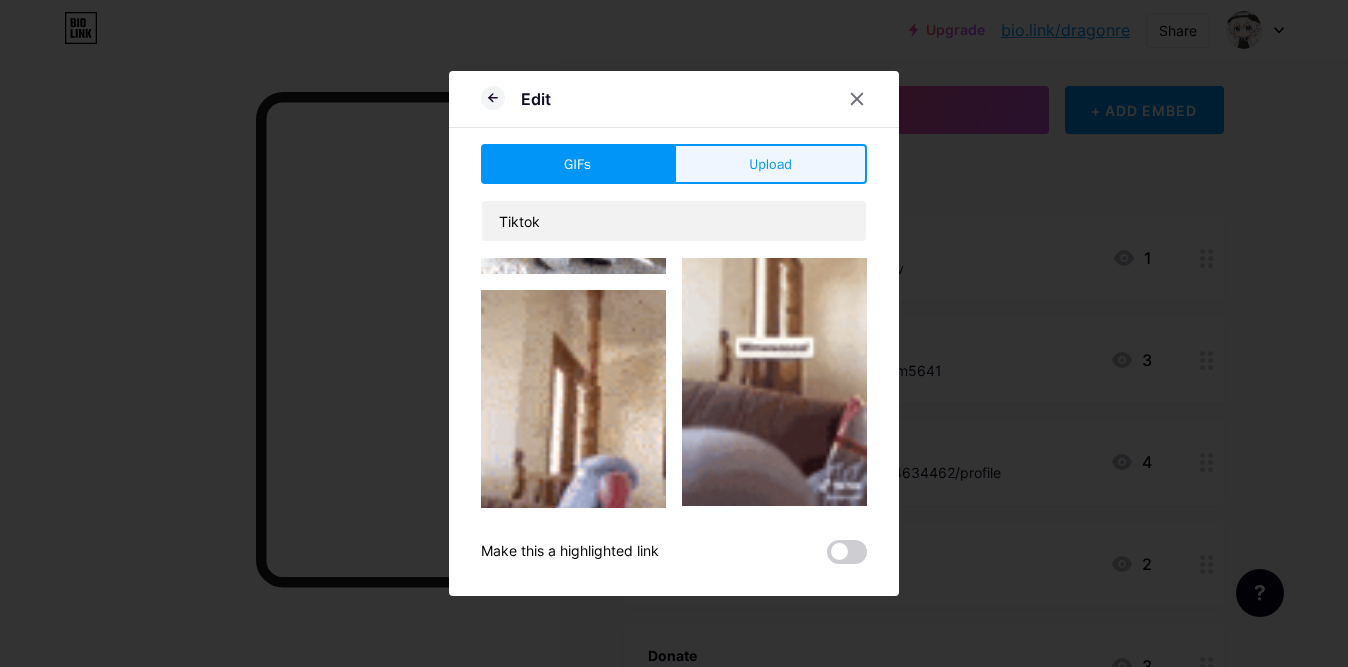 click on "Upload" at bounding box center [770, 164] 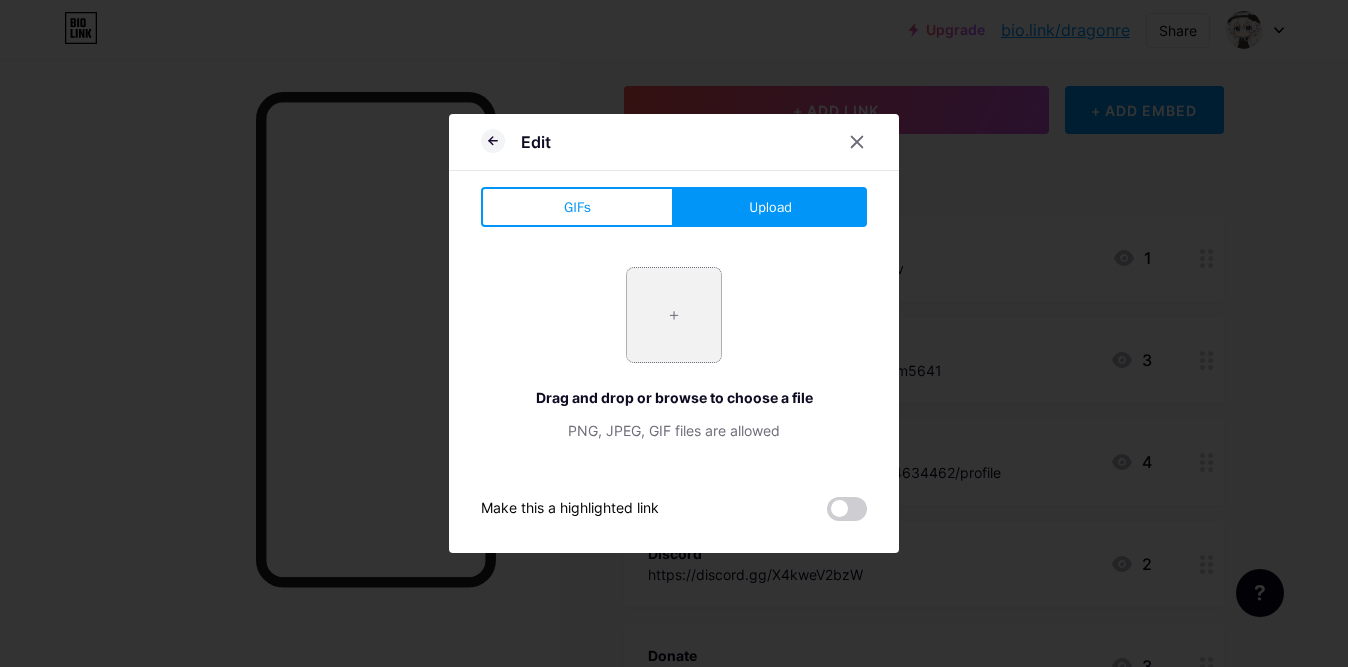 click at bounding box center [674, 315] 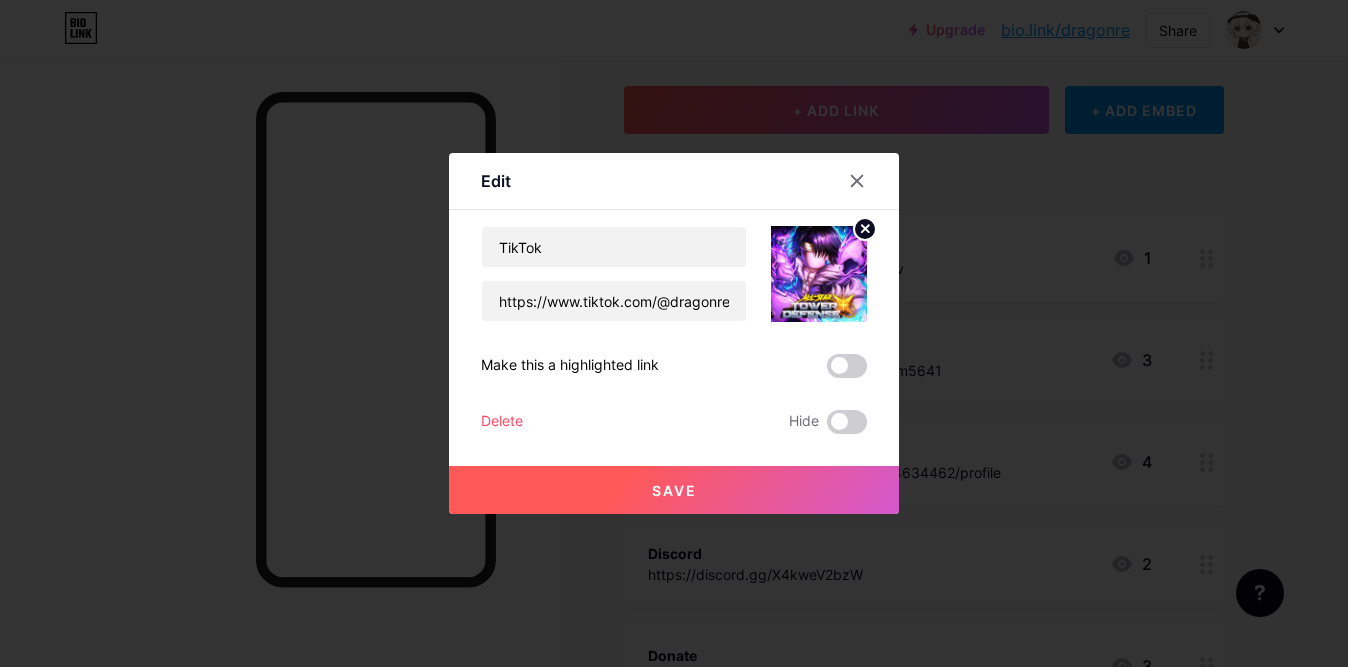 click 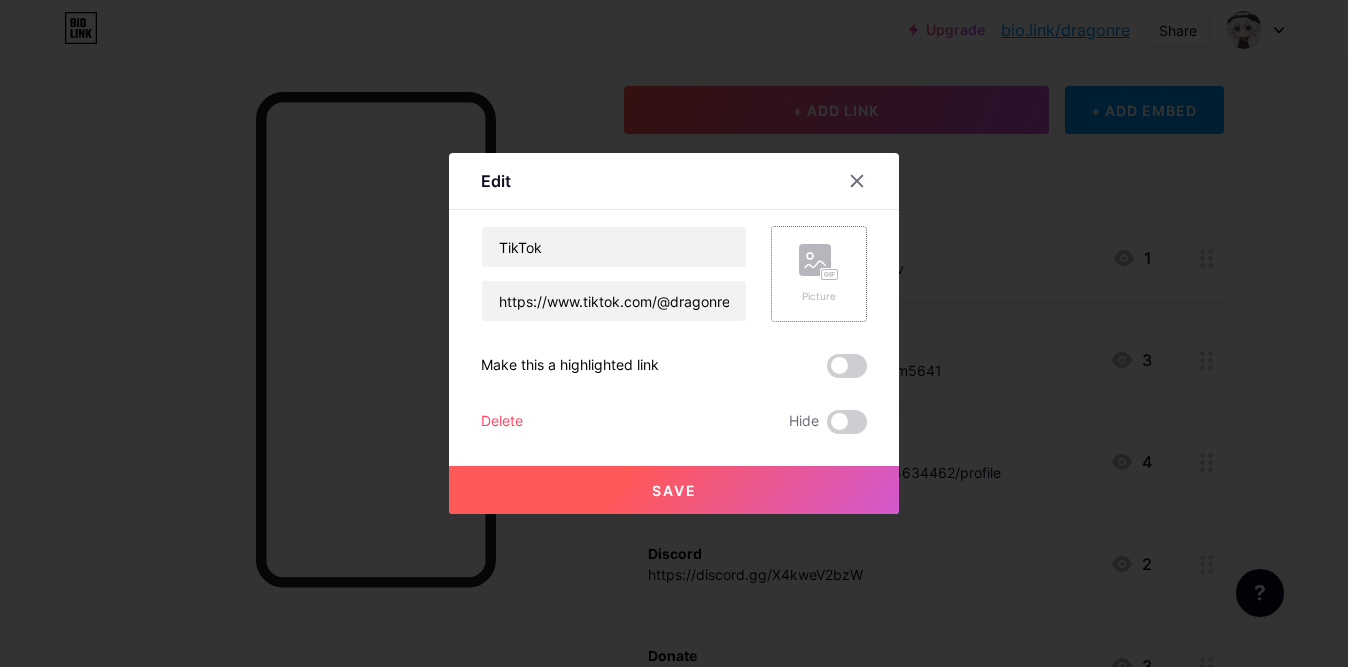click on "Picture" at bounding box center [819, 274] 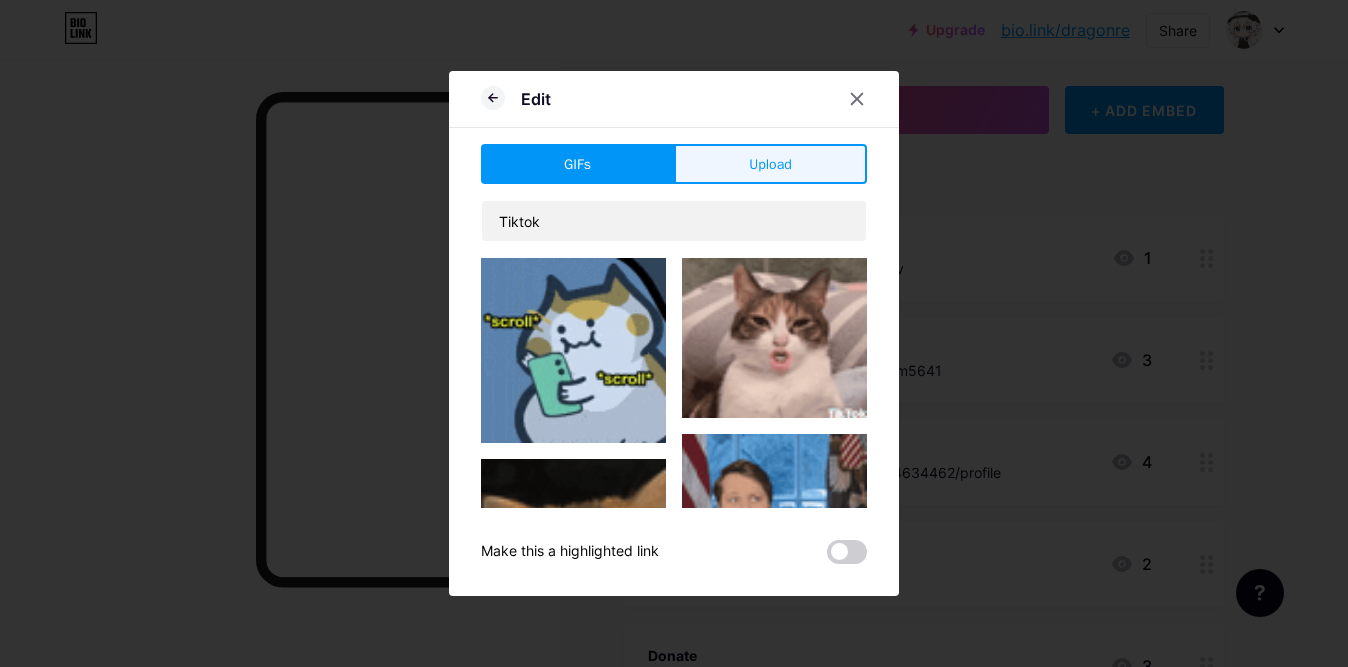 click on "Upload" at bounding box center [770, 164] 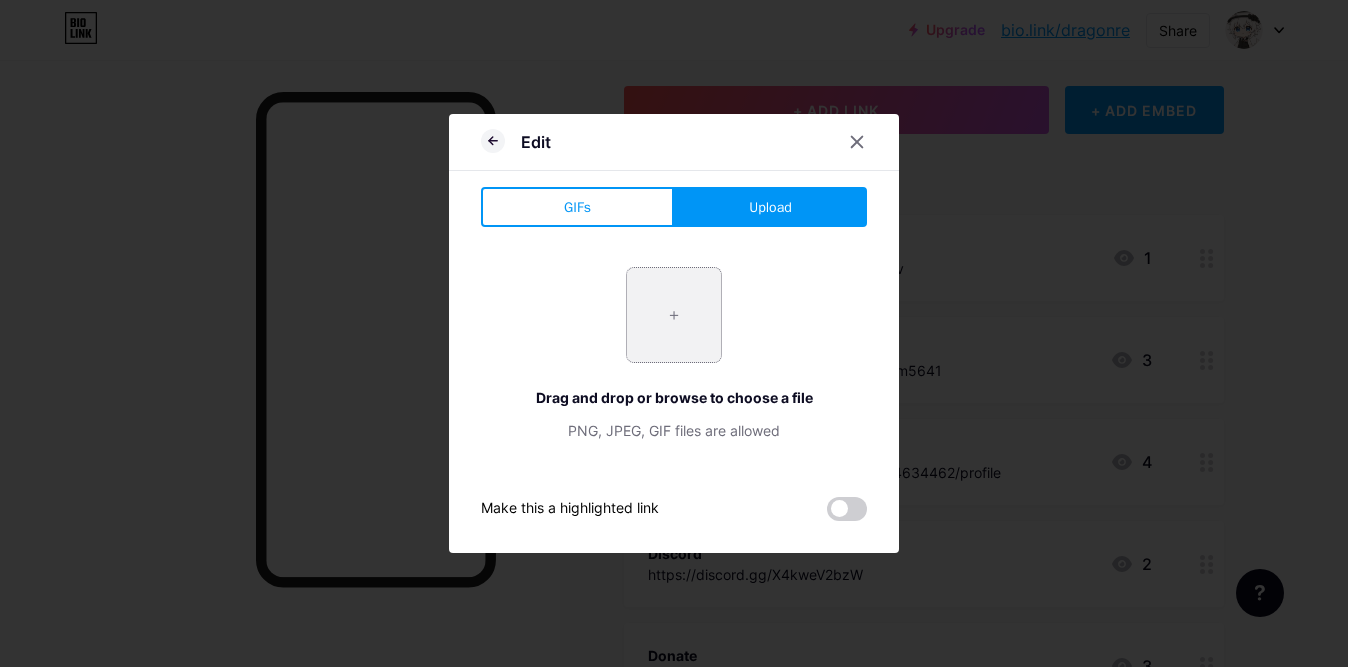 click at bounding box center [674, 315] 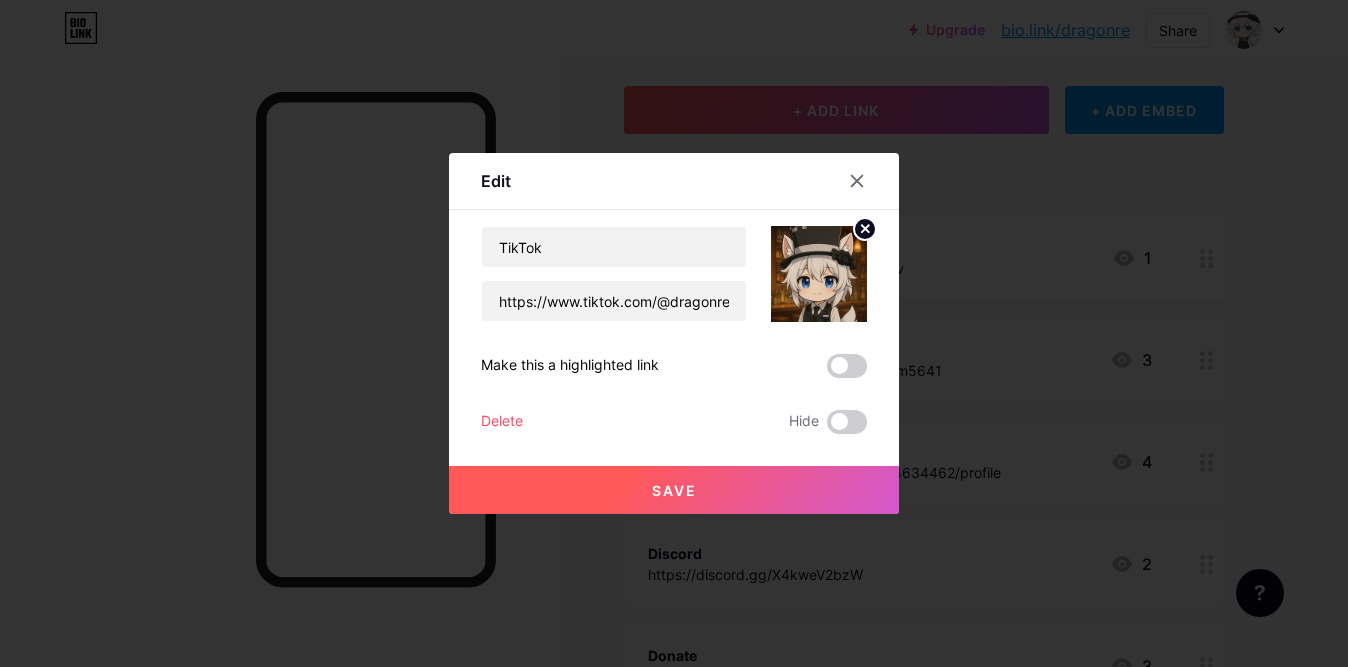 drag, startPoint x: 640, startPoint y: 366, endPoint x: 469, endPoint y: 372, distance: 171.10522 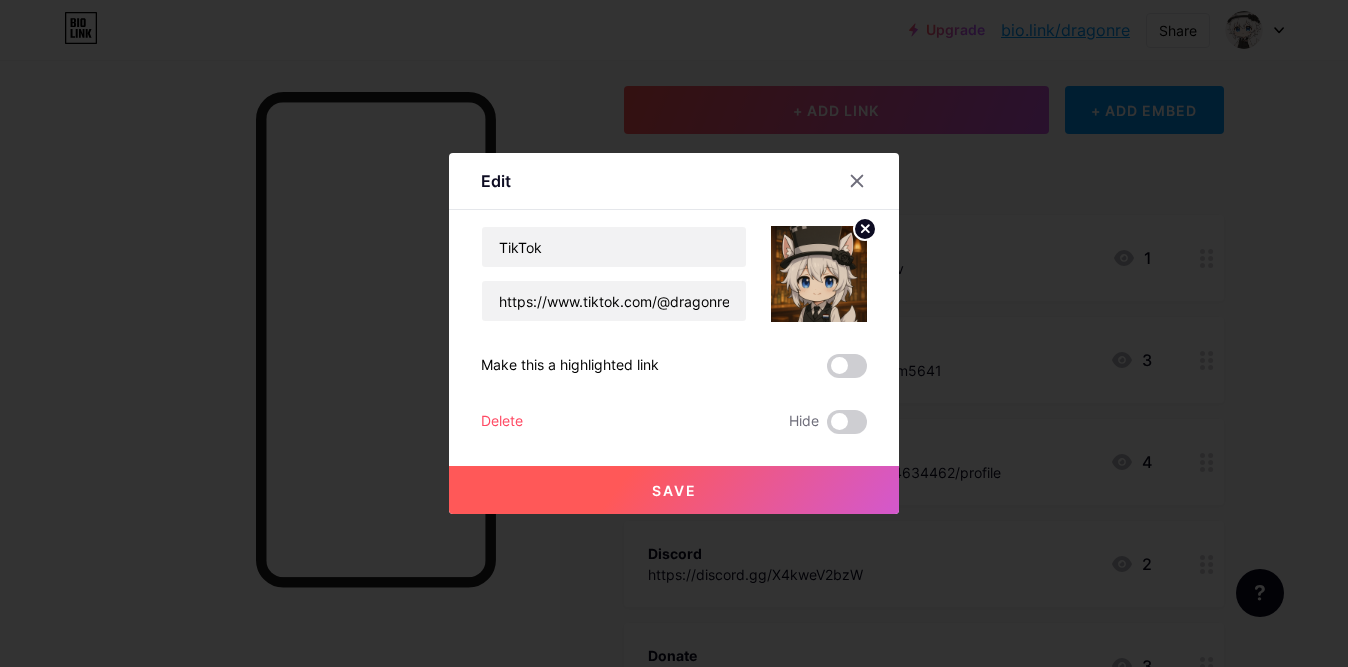 drag, startPoint x: 657, startPoint y: 363, endPoint x: 458, endPoint y: 373, distance: 199.2511 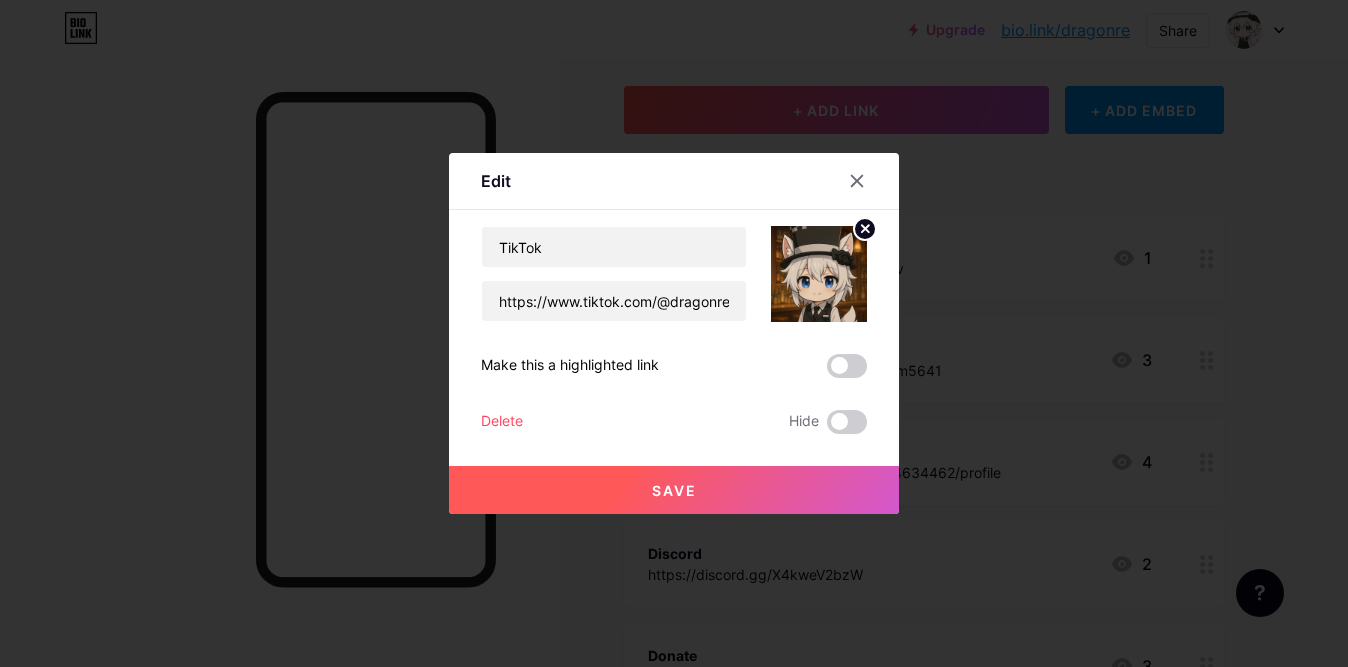 click on "Edit           Content
YouTube
Play YouTube video without leaving your page.
ADD
Vimeo
Play Vimeo video without leaving your page.
ADD
Tiktok
Grow your TikTok following
ADD
Tweet
Embed a tweet.
ADD
Reddit
Showcase your Reddit profile
ADD
Spotify
Embed Spotify to play the preview of a track.
ADD
Twitch
Play Twitch video without leaving your page.
ADD
SoundCloud" at bounding box center [674, 333] 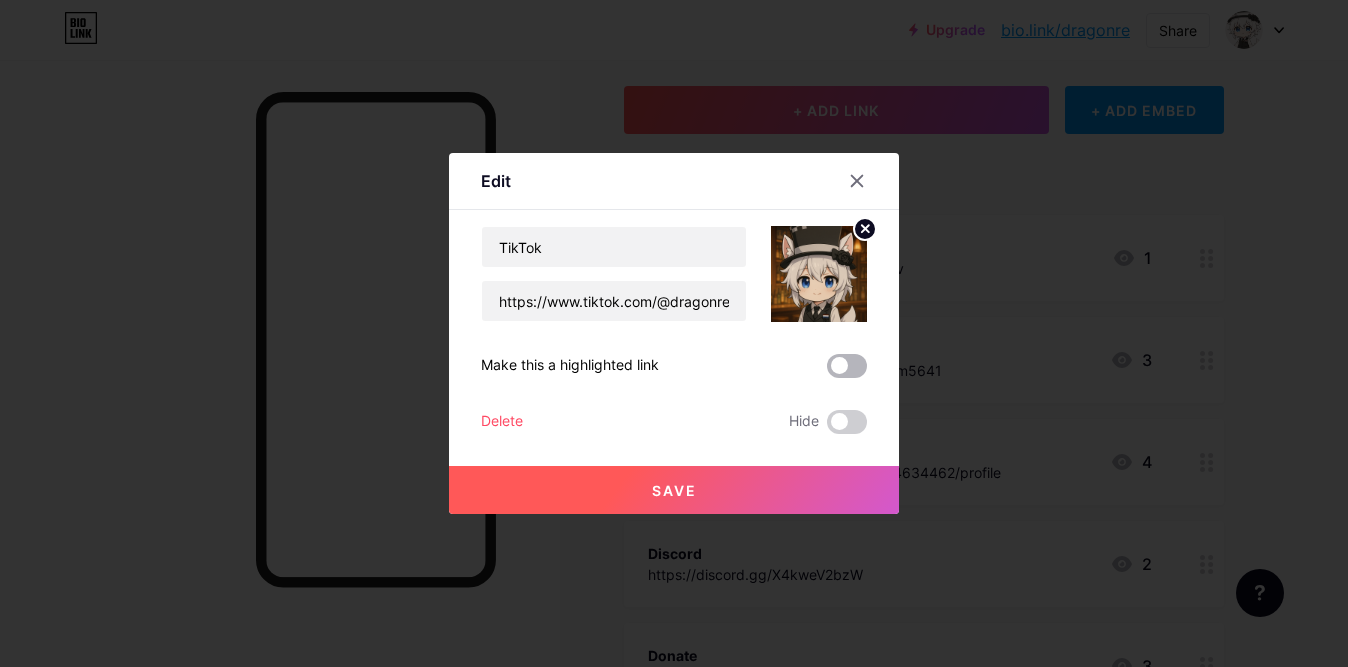 click at bounding box center [847, 366] 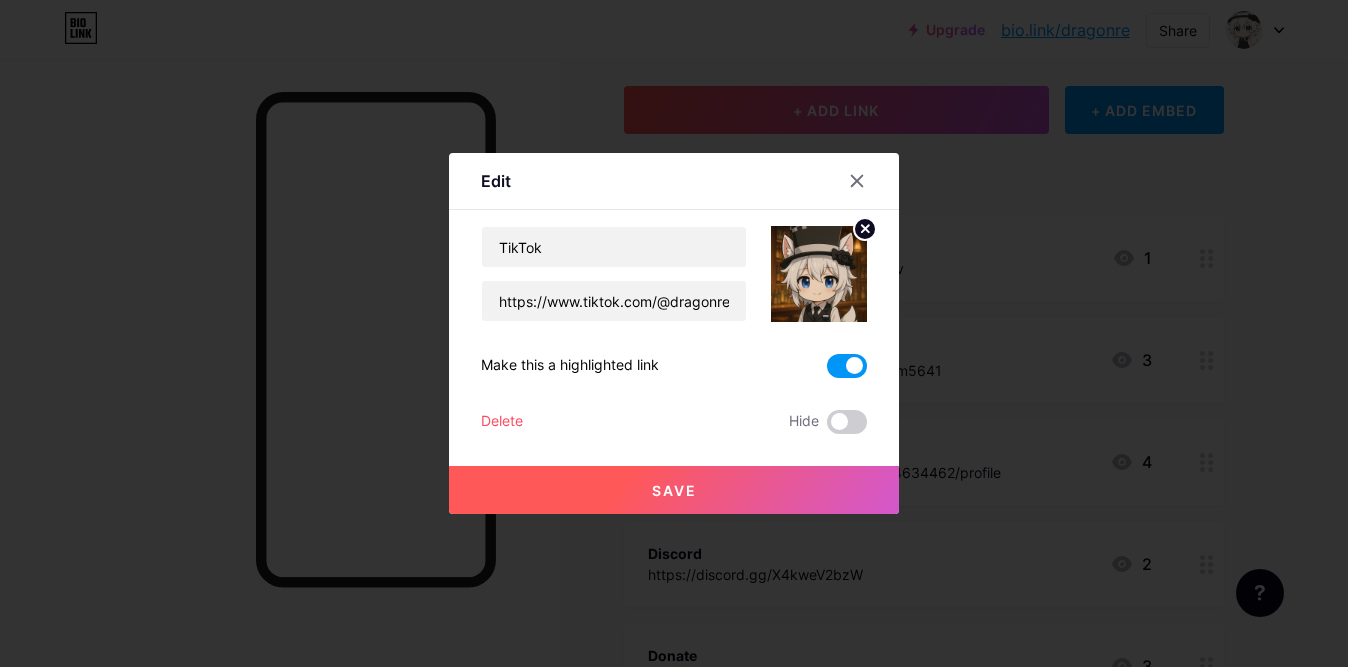 click on "Save" at bounding box center (674, 490) 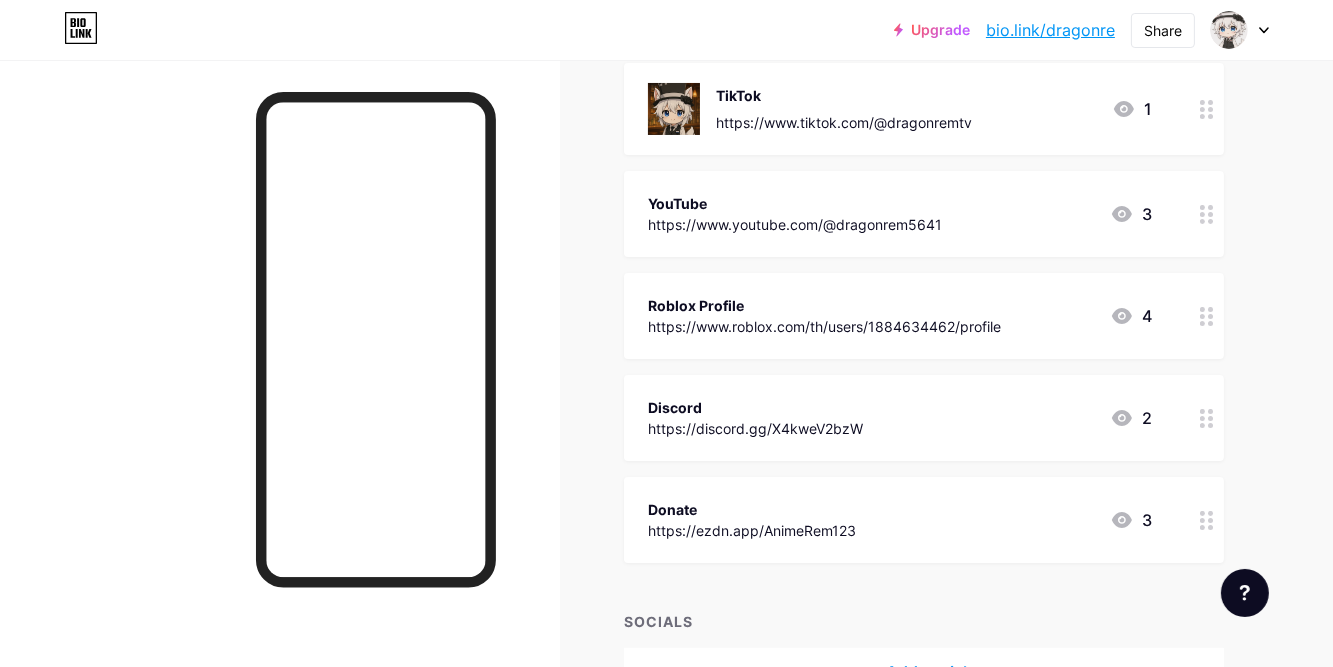 scroll, scrollTop: 179, scrollLeft: 0, axis: vertical 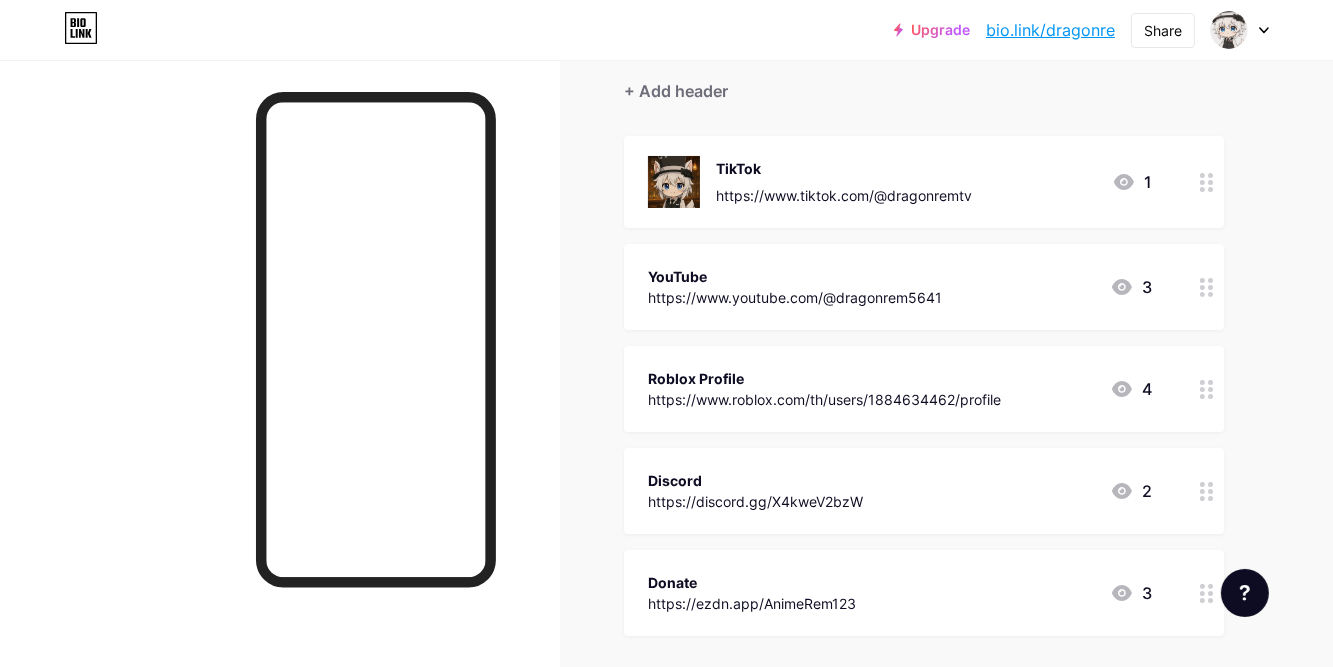 click on "YouTube
https://www.youtube.com/@dragonrem5641
3" at bounding box center [900, 287] 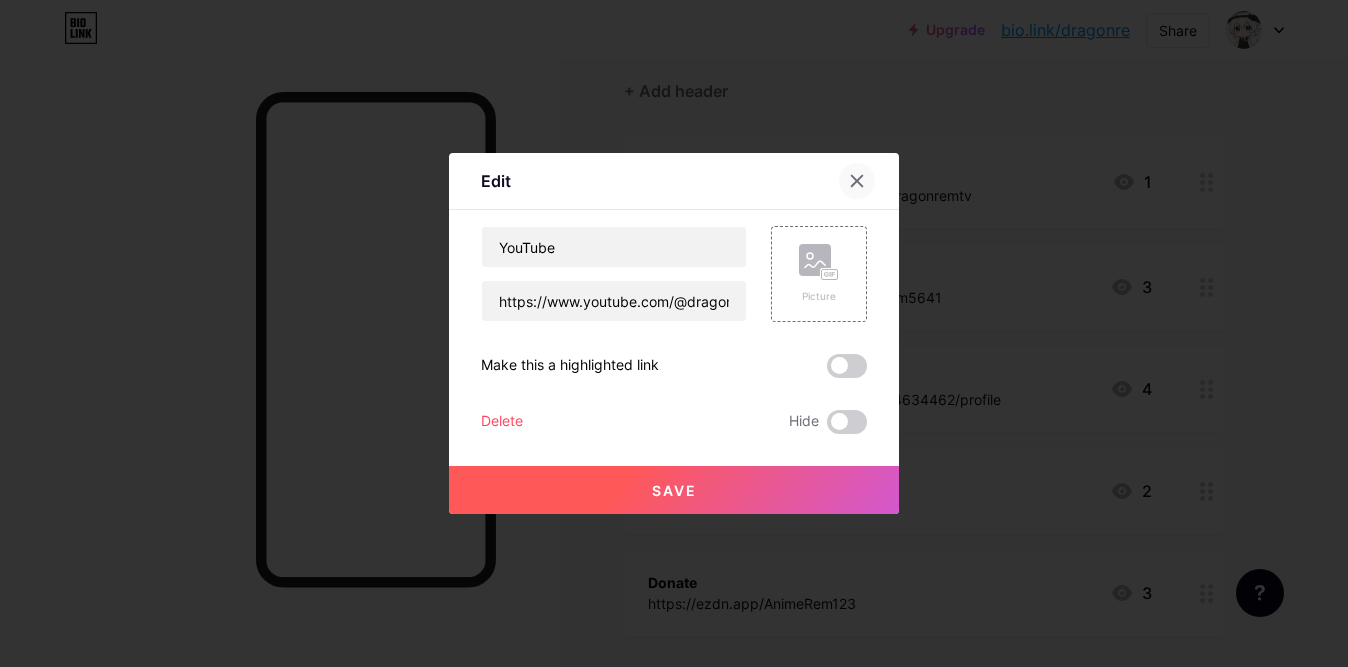 click 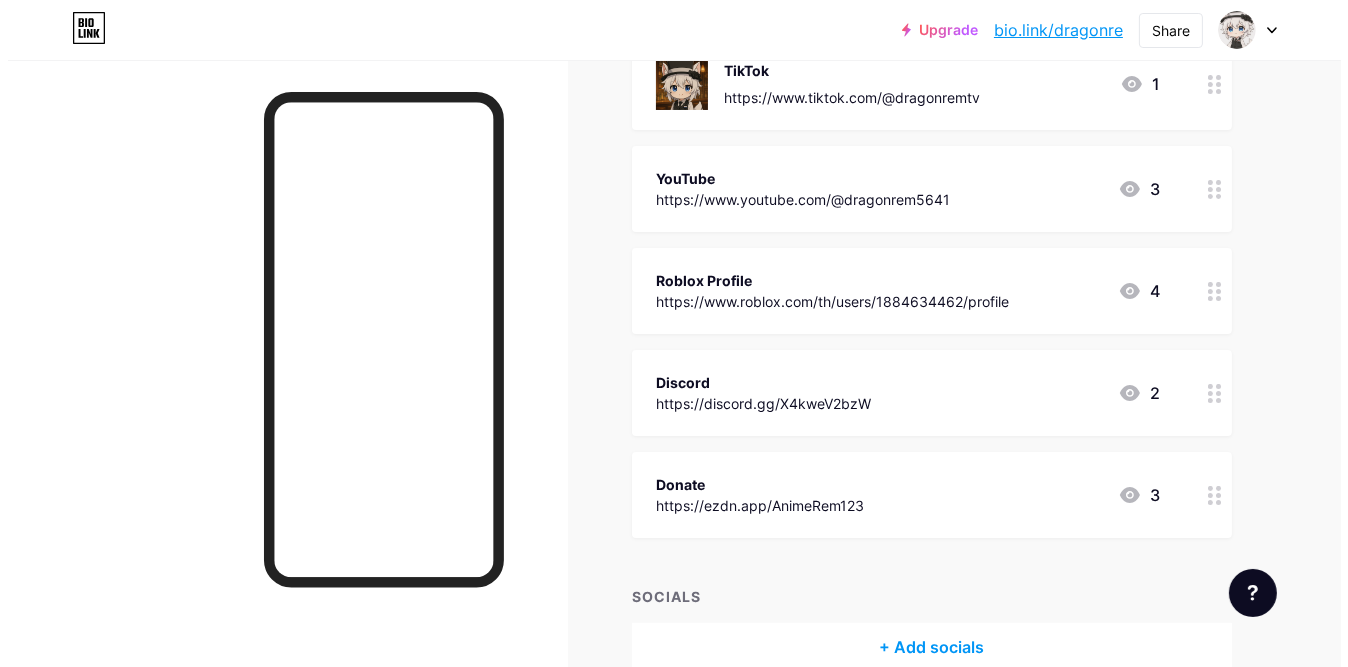 scroll, scrollTop: 279, scrollLeft: 0, axis: vertical 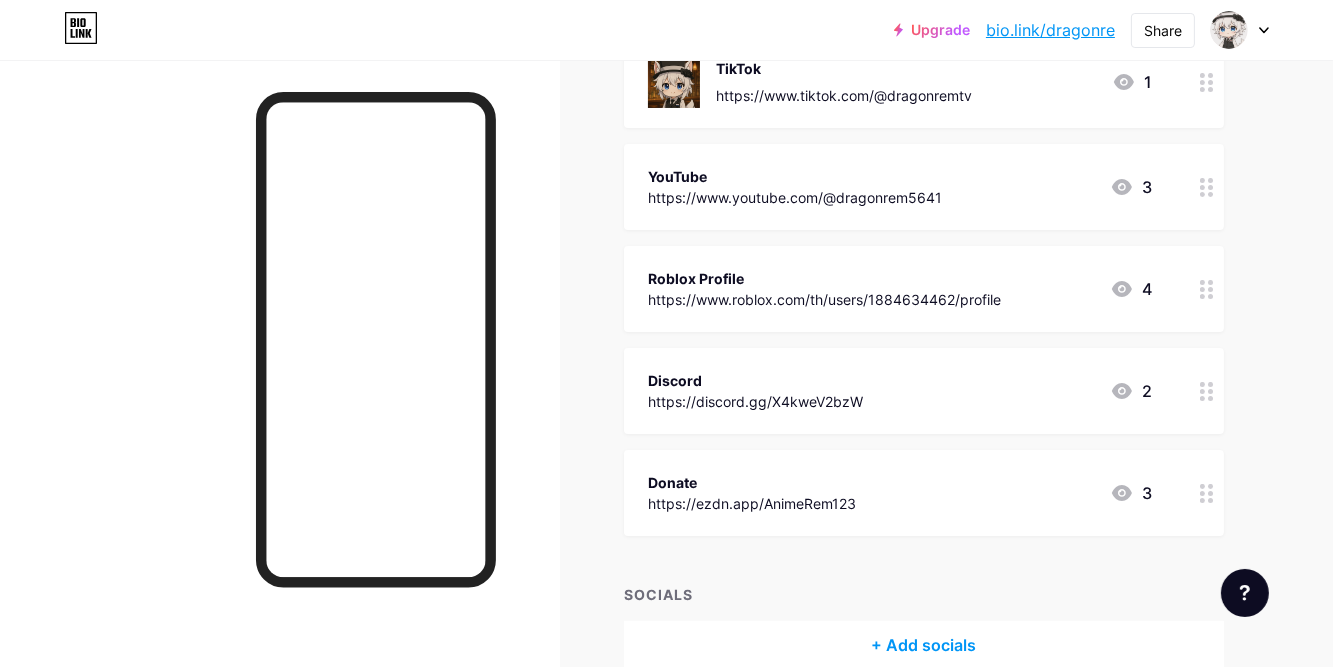 click on "https://www.tiktok.com/@dragonremtv" at bounding box center (844, 95) 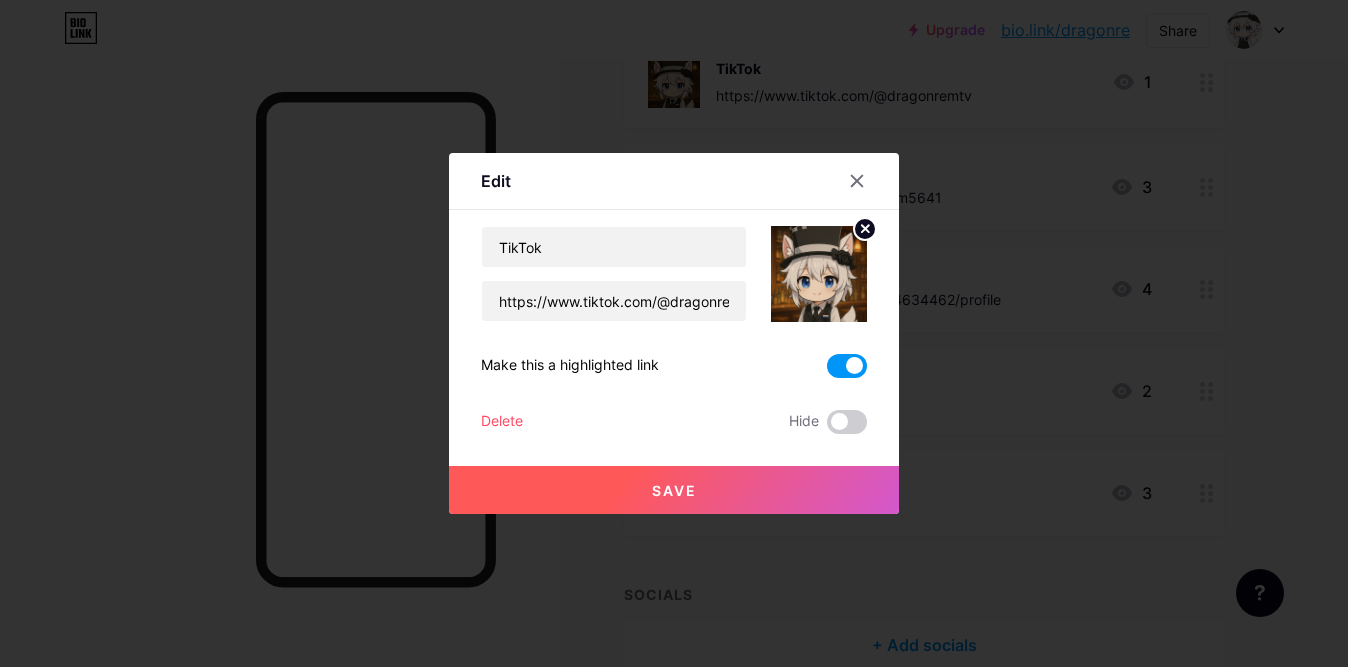 click at bounding box center [847, 366] 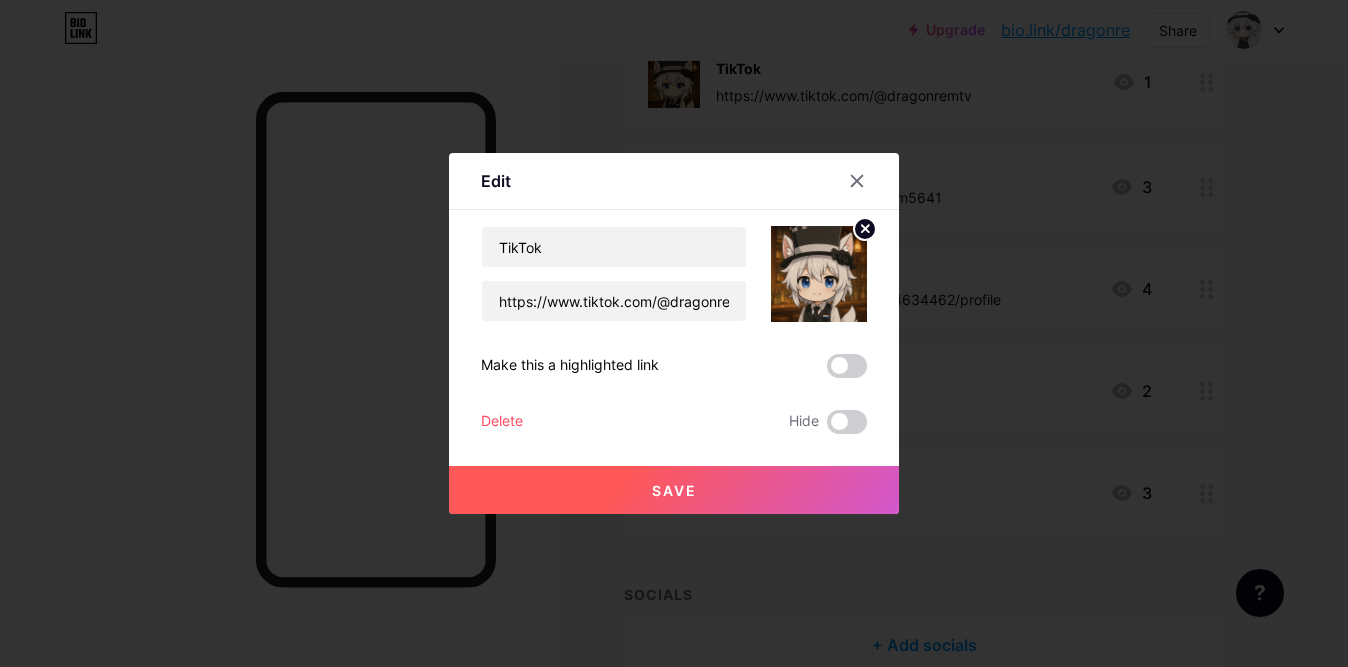 click on "Save" at bounding box center (674, 490) 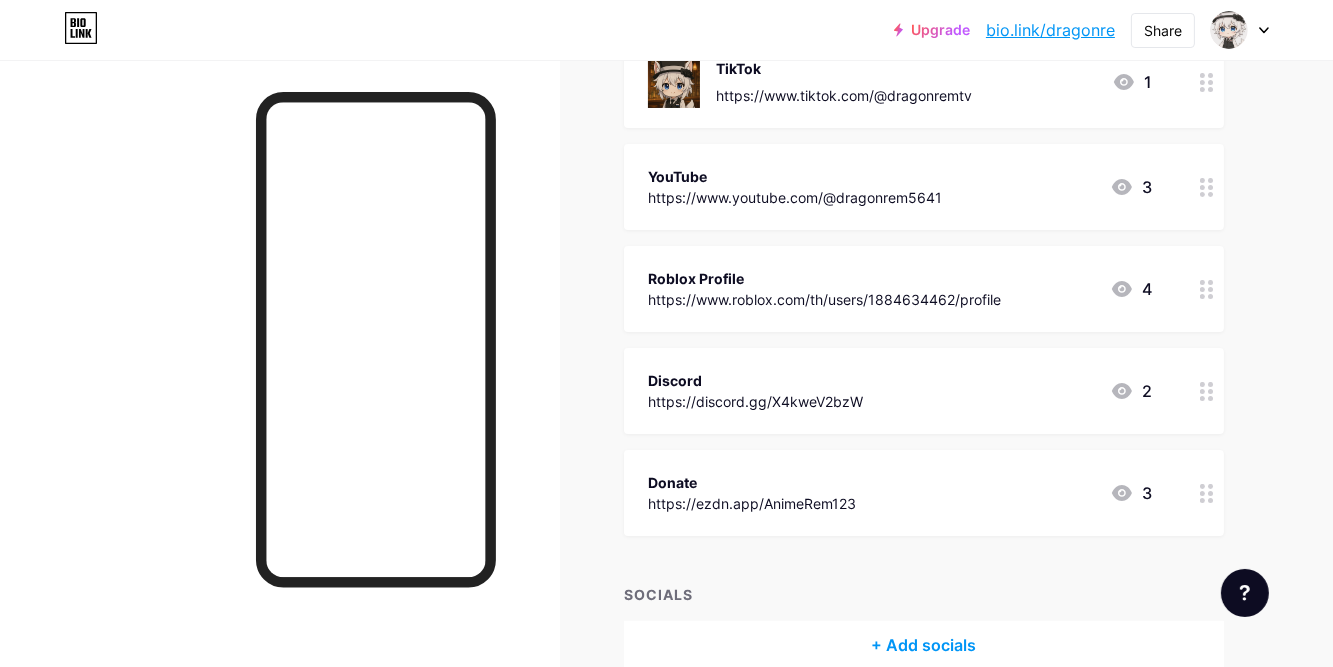 click on "YouTube
https://www.youtube.com/@dragonrem5641
3" at bounding box center [900, 187] 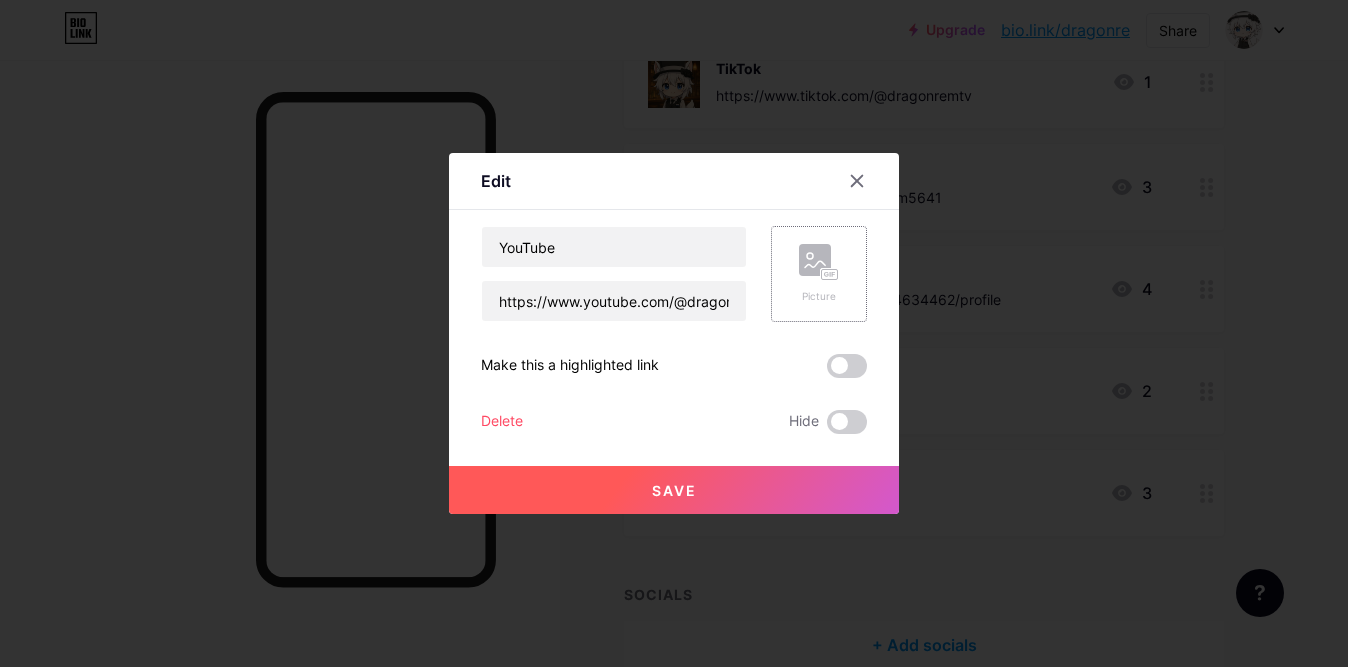 click on "Picture" at bounding box center [819, 274] 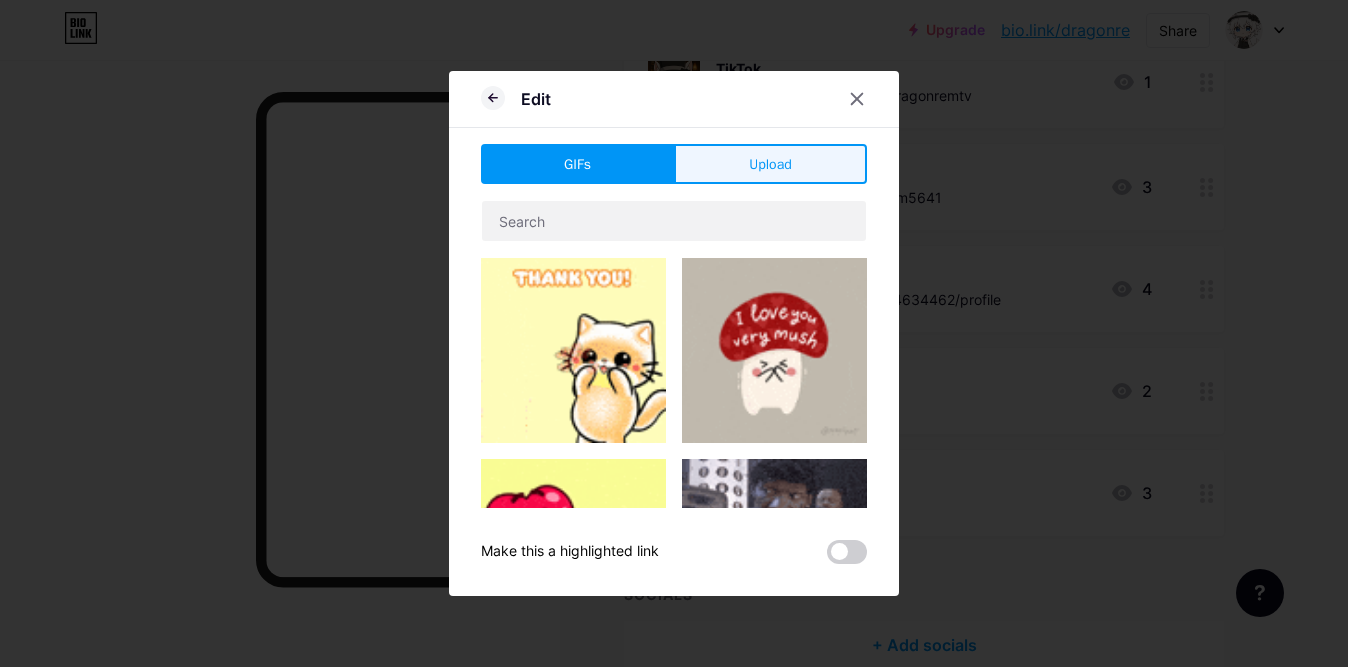 click on "Upload" at bounding box center (770, 164) 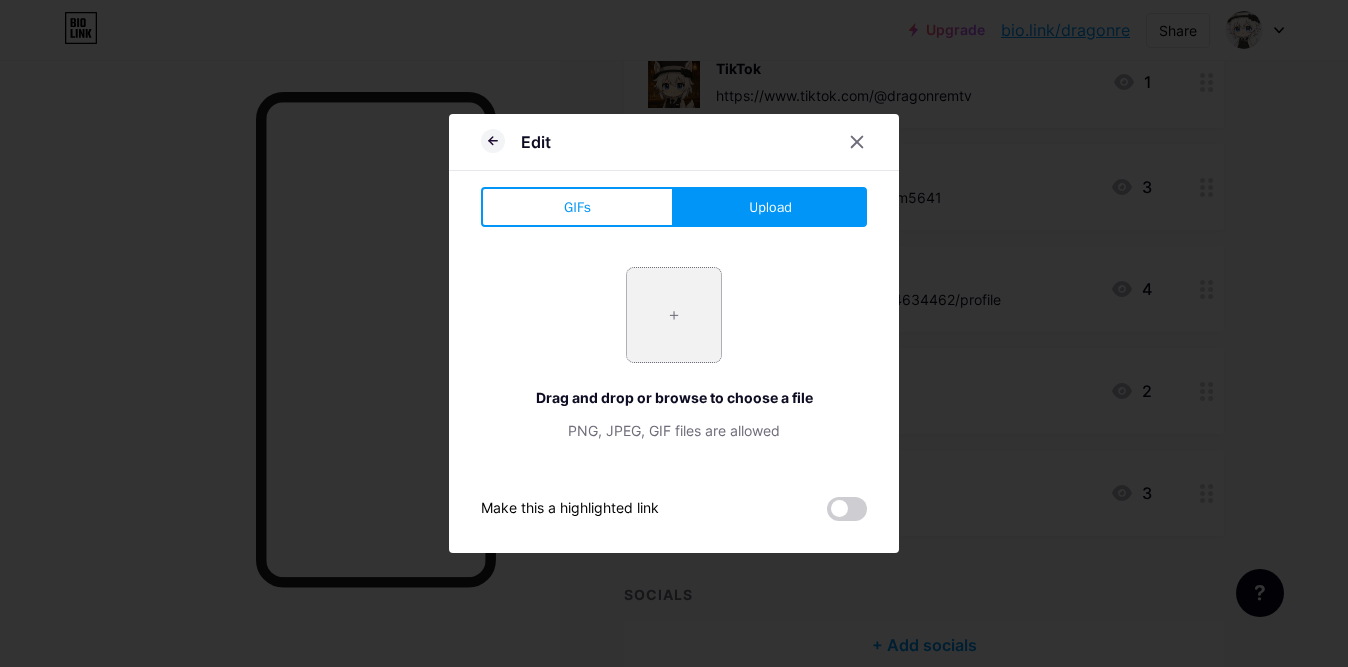 click at bounding box center (674, 315) 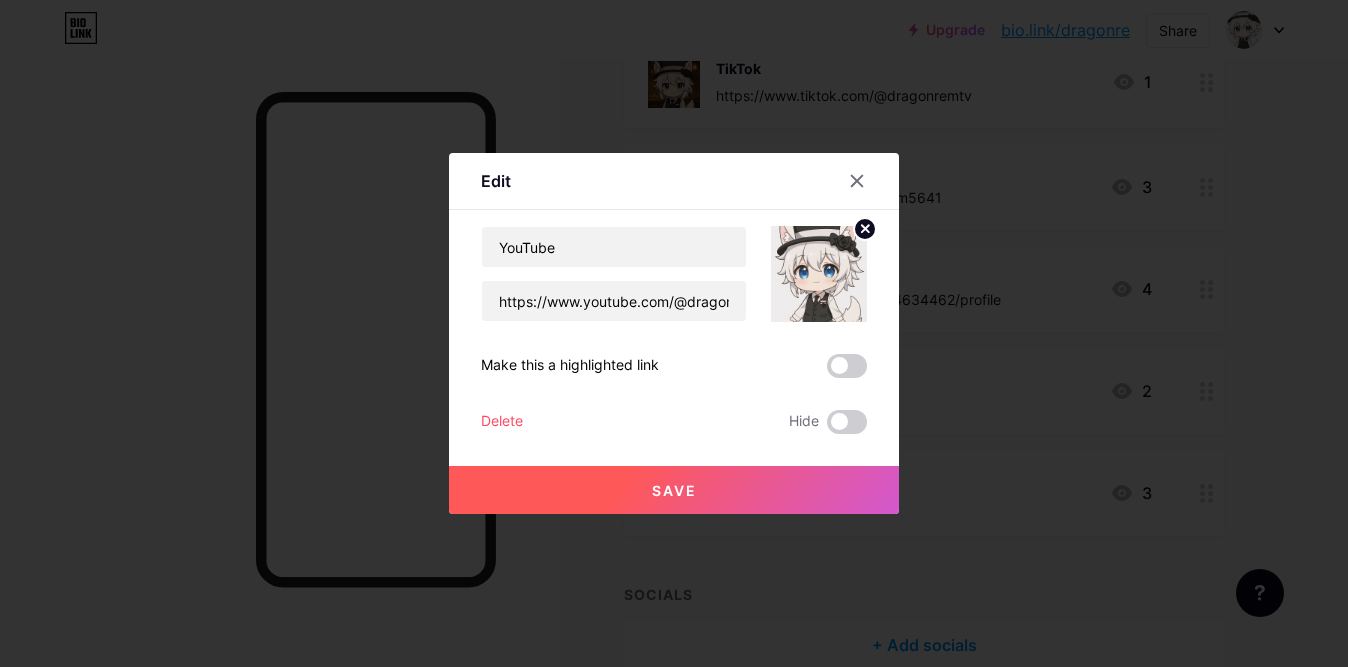 click on "Save" at bounding box center [674, 490] 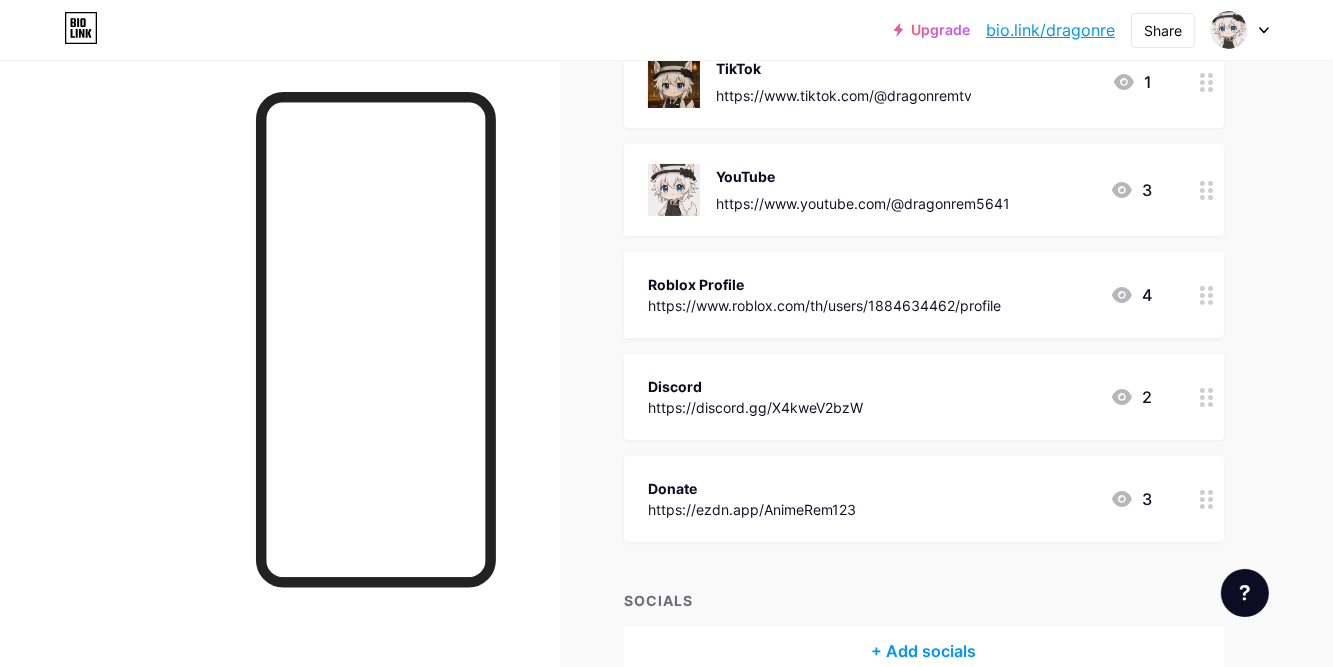 click on "Roblox Profile" at bounding box center [824, 284] 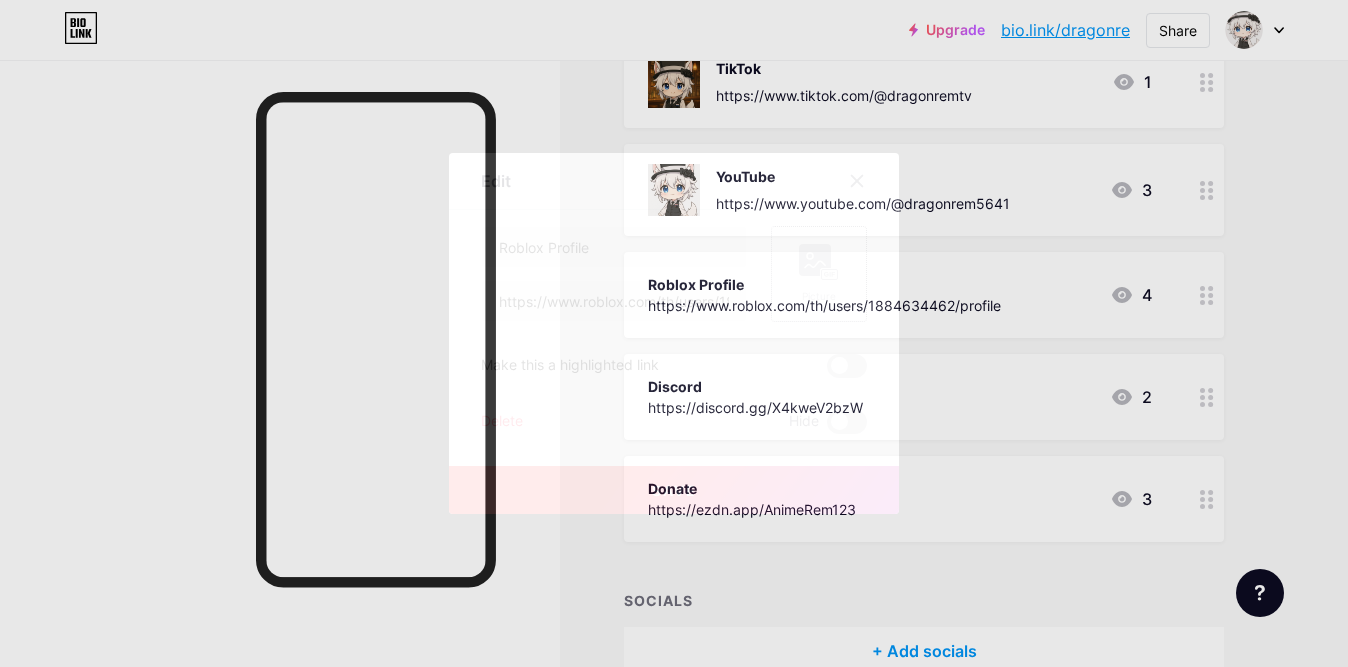 click on "Picture" at bounding box center [819, 274] 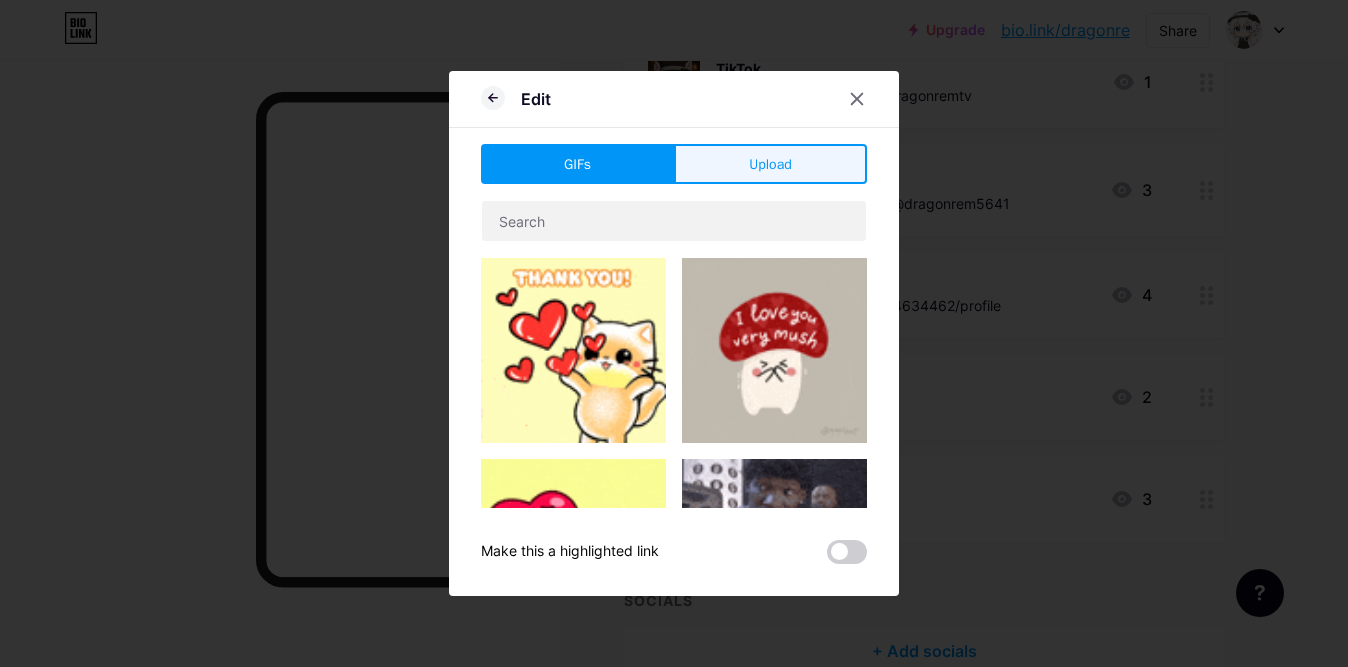 click on "Upload" at bounding box center [770, 164] 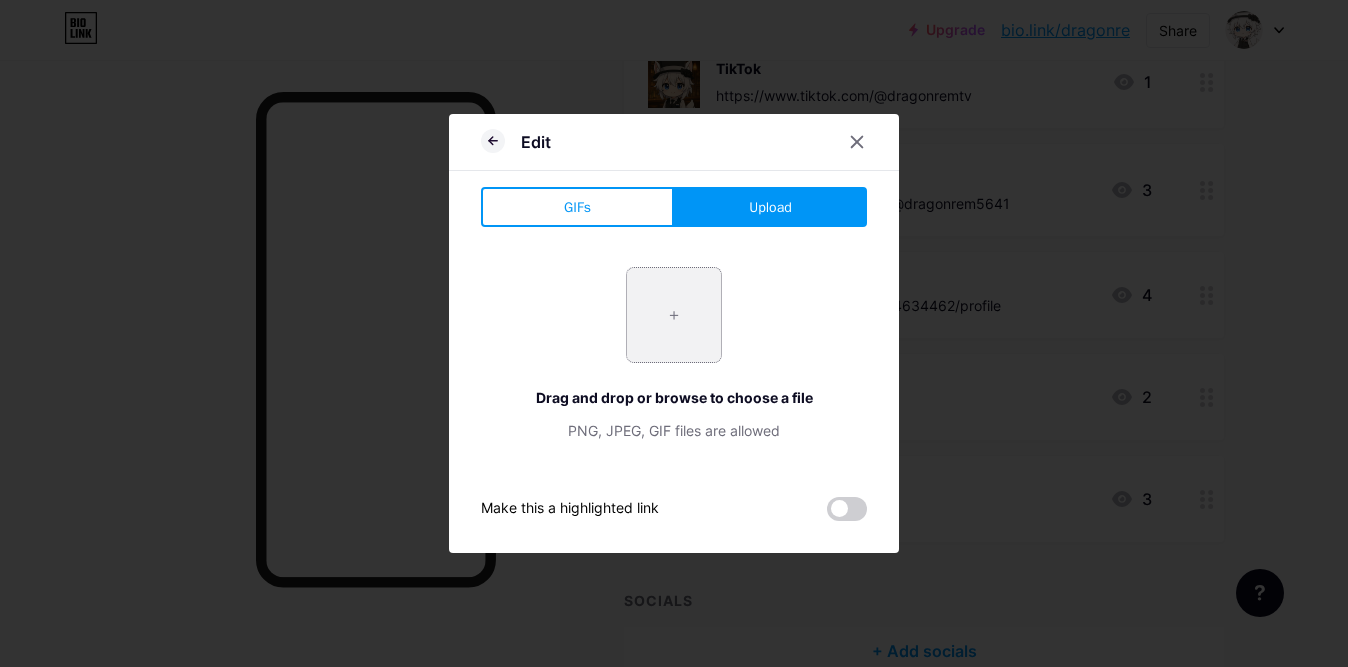 click at bounding box center [674, 315] 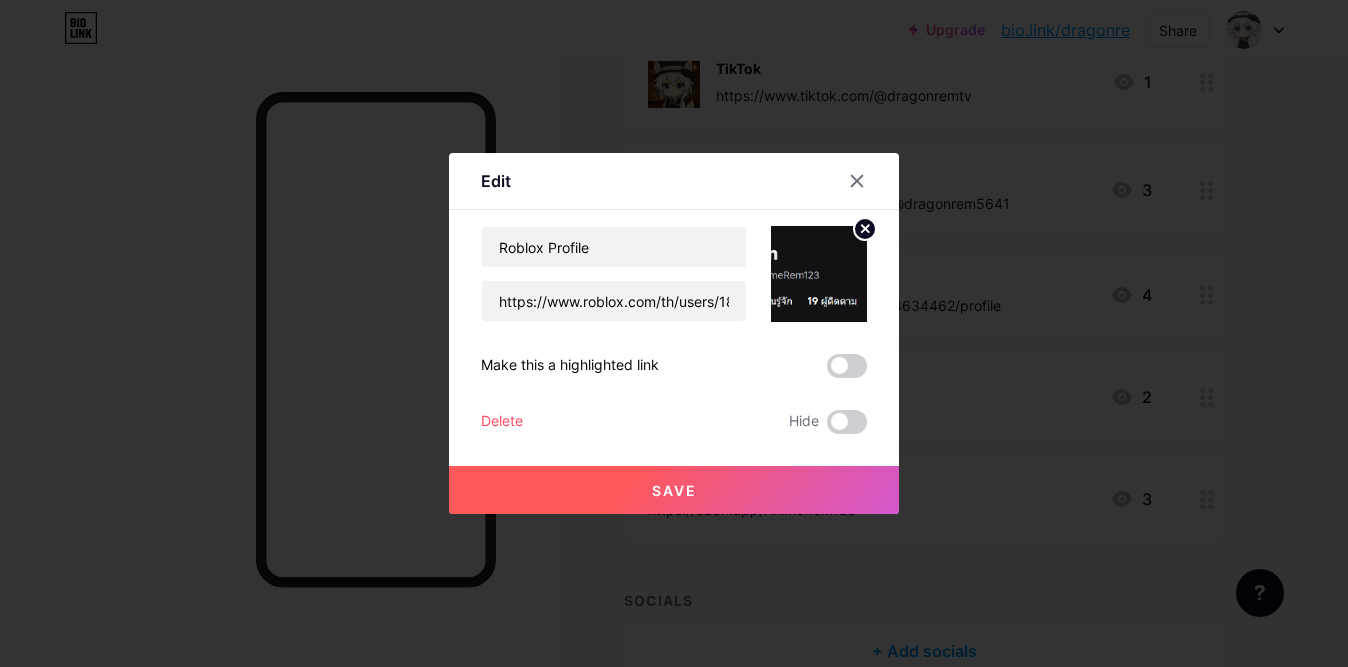 click at bounding box center (819, 274) 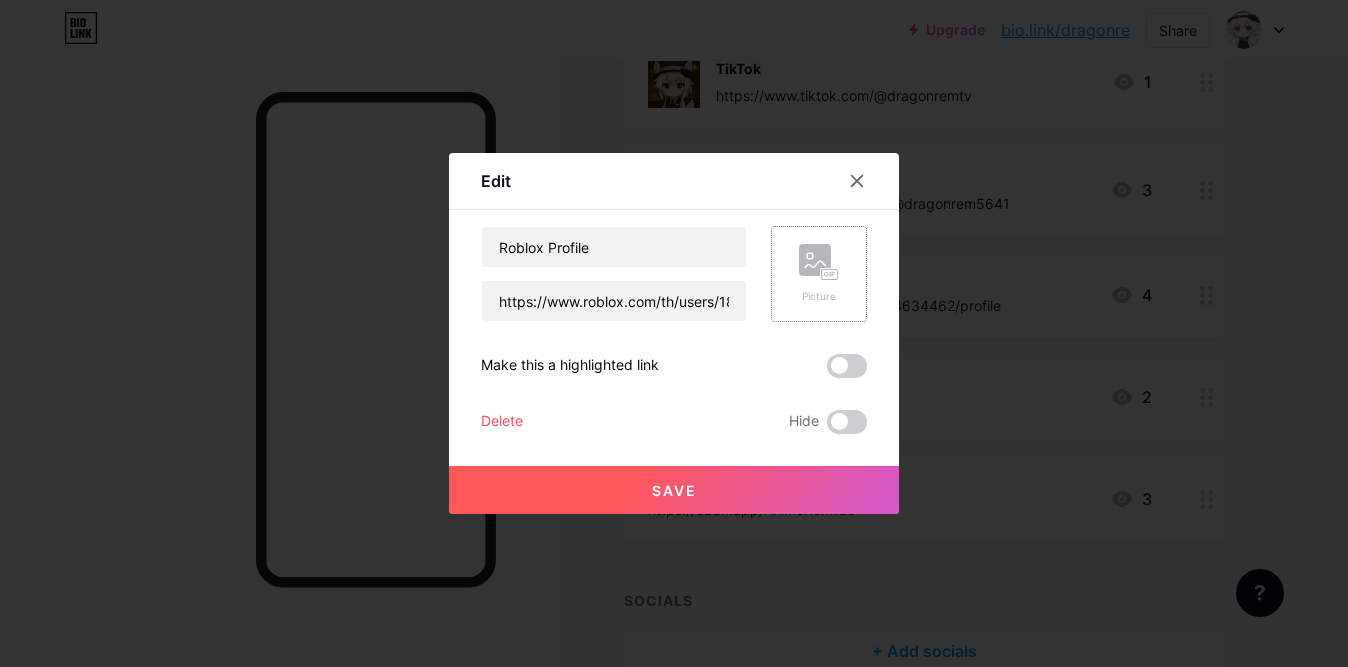click 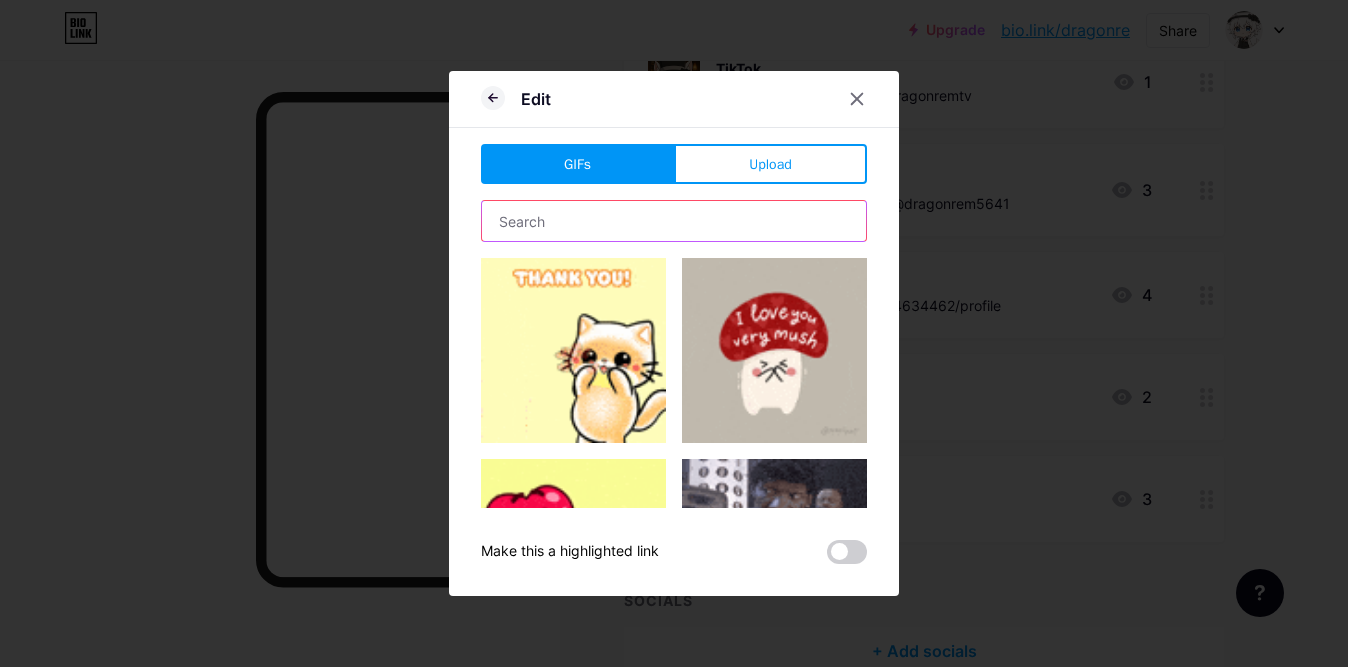 click at bounding box center (674, 221) 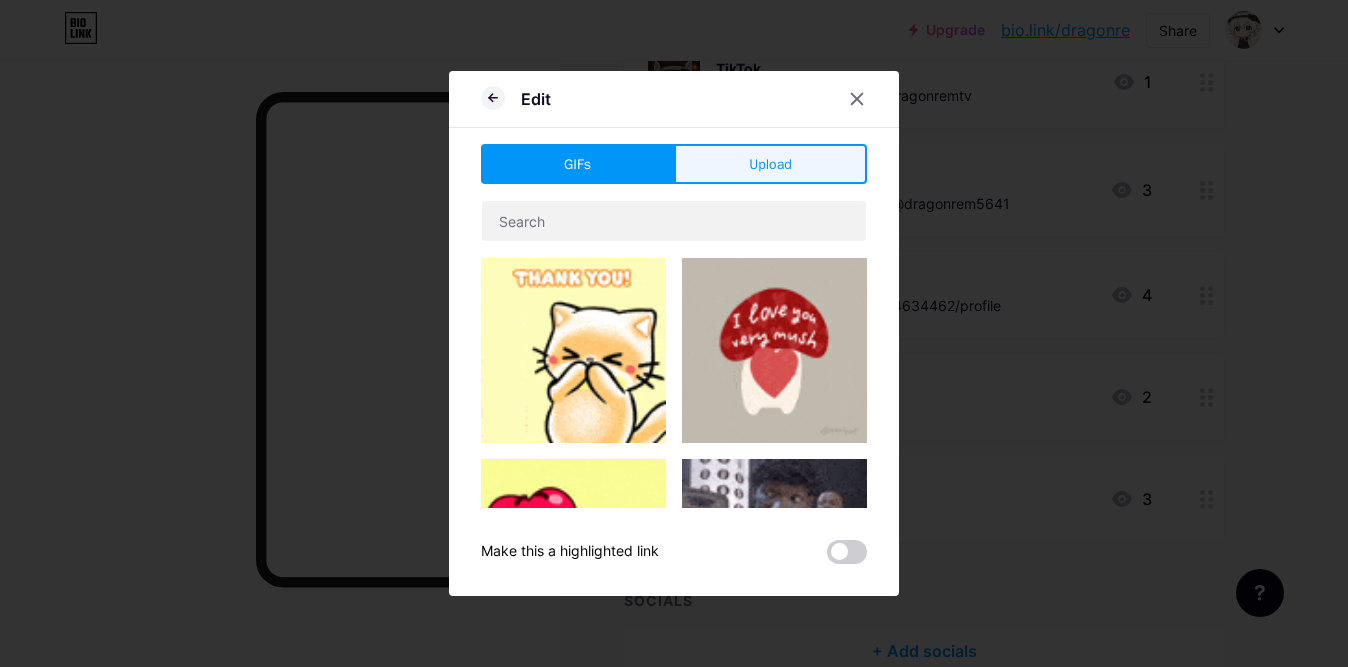click on "Upload" at bounding box center (770, 164) 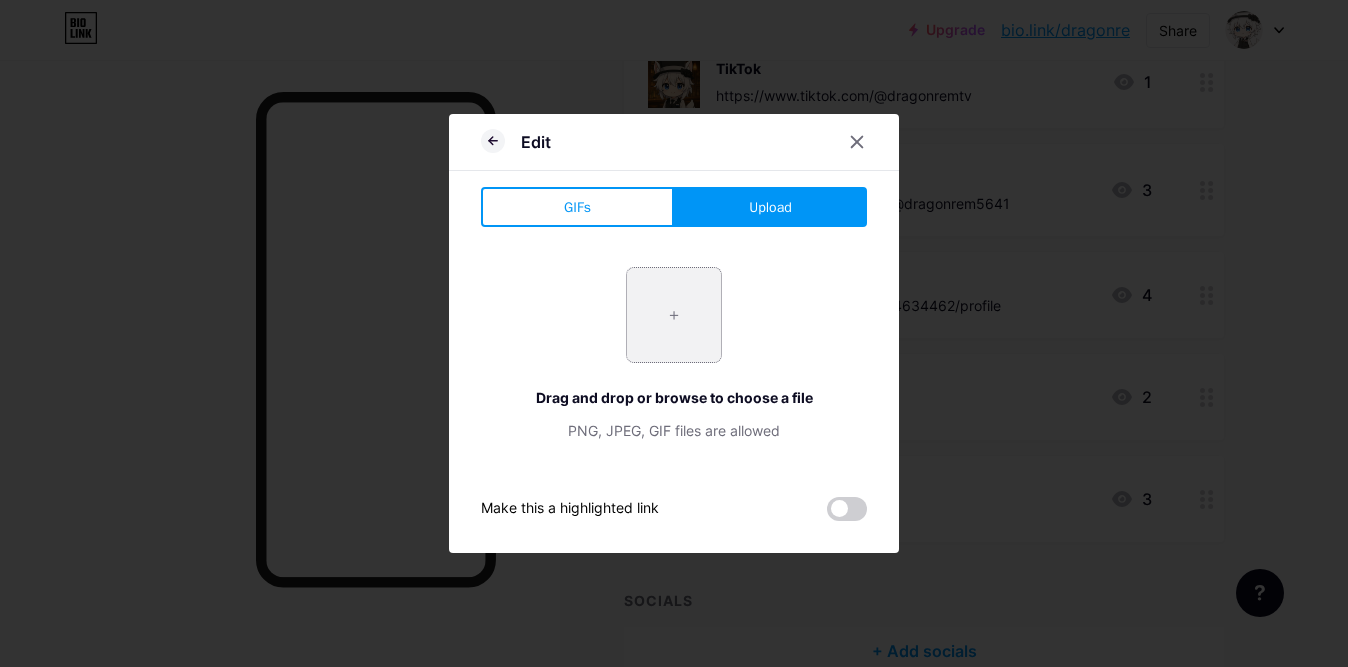 click at bounding box center (674, 315) 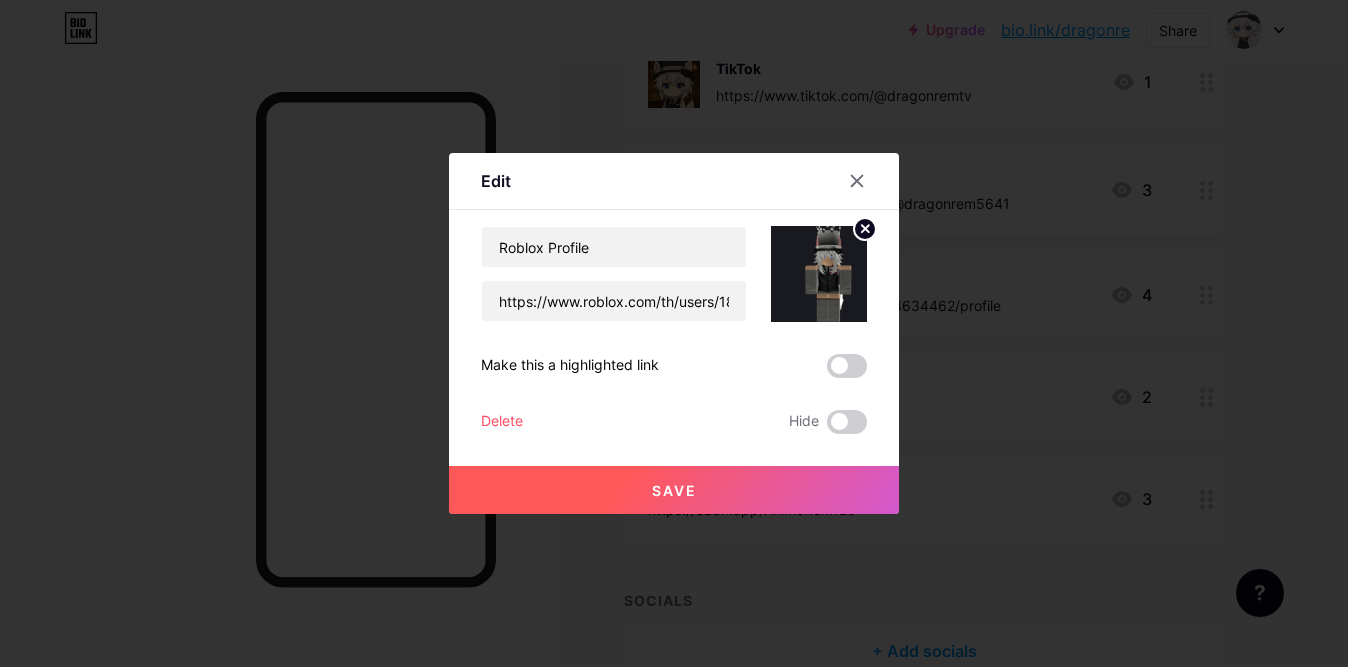 click on "Save" at bounding box center [674, 490] 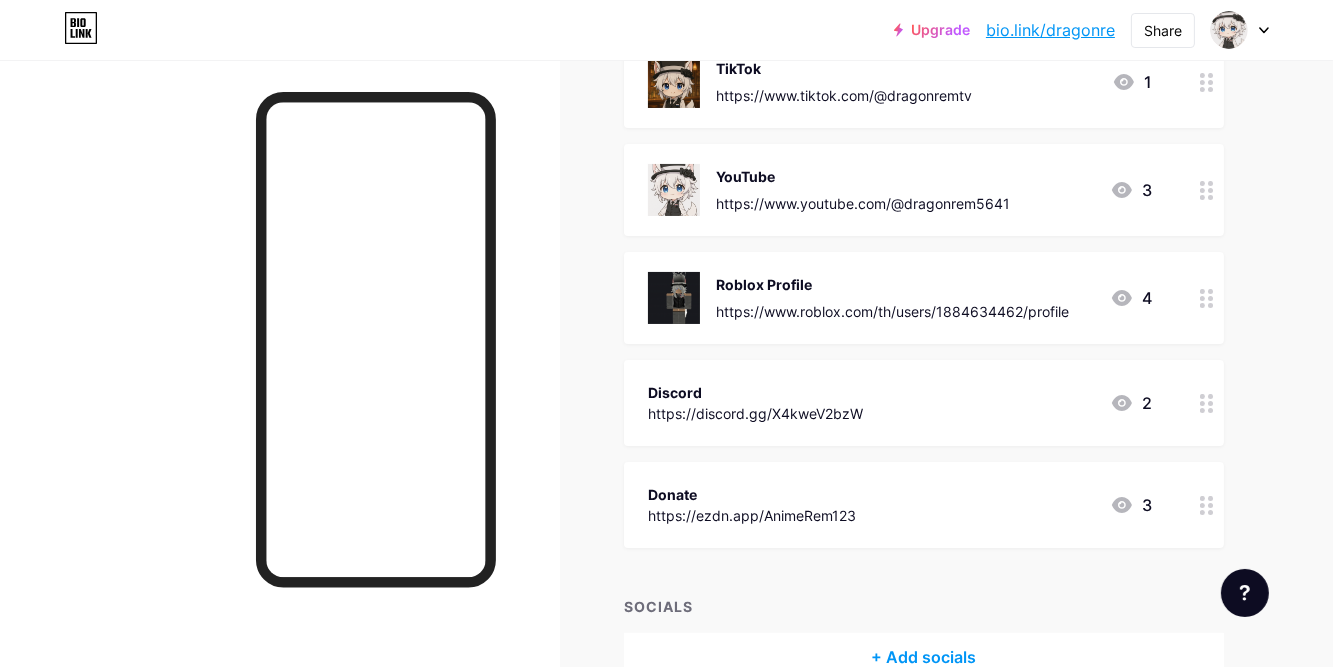 click on "Discord" at bounding box center [755, 392] 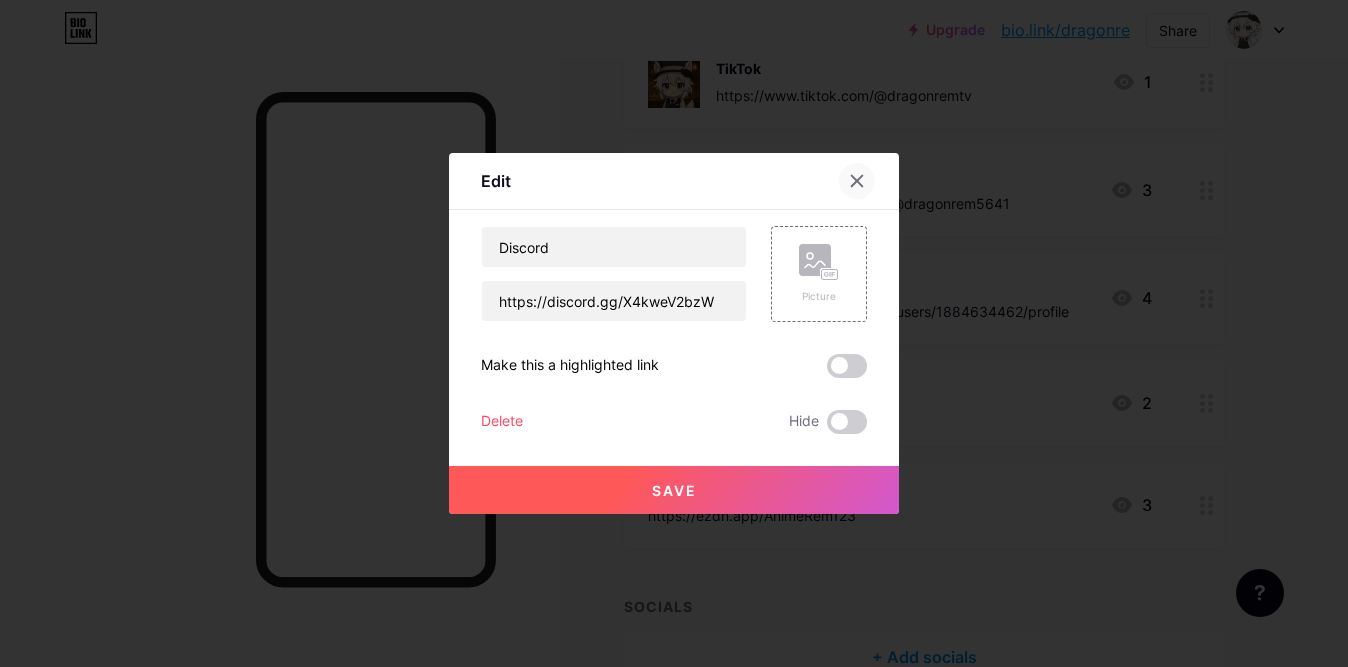 click at bounding box center (857, 181) 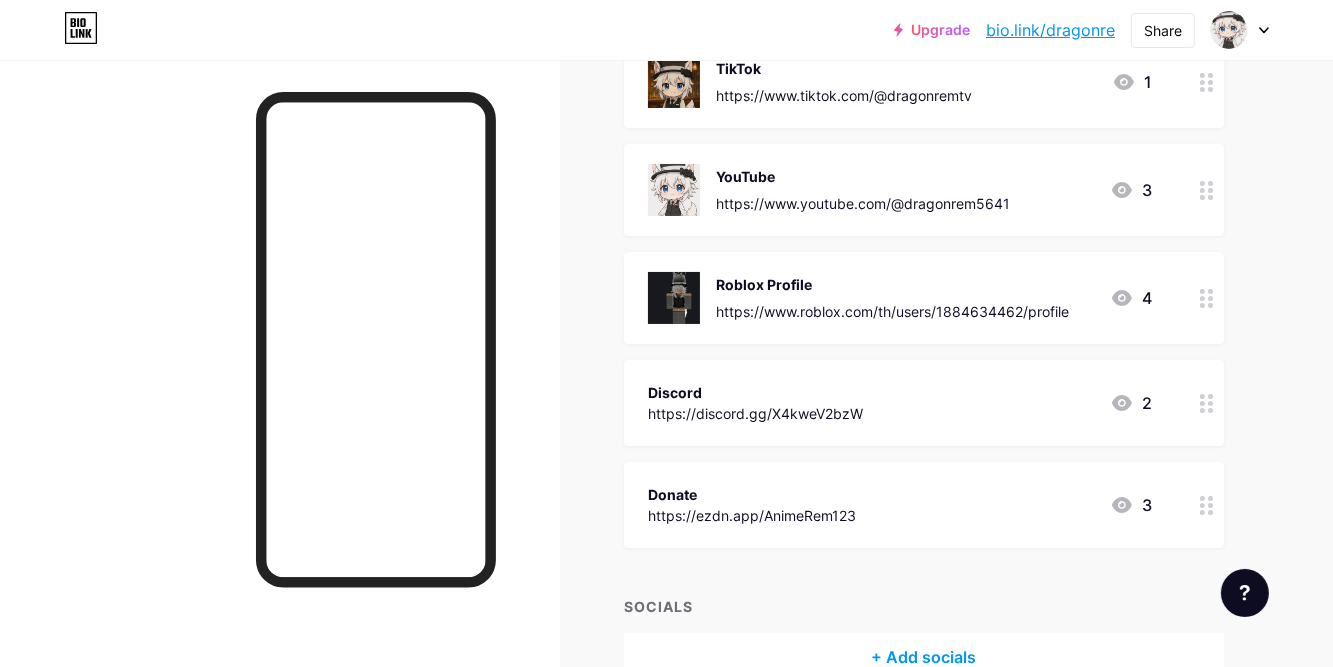 click on "Discord" at bounding box center [755, 392] 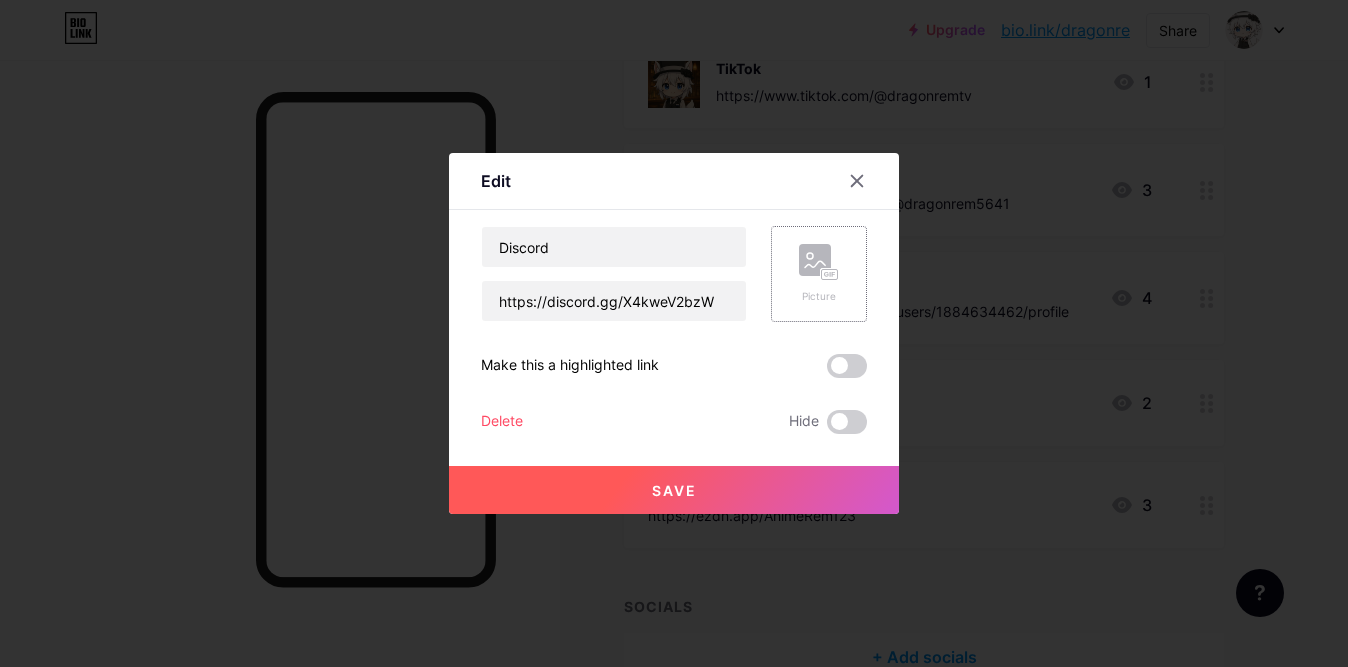 click 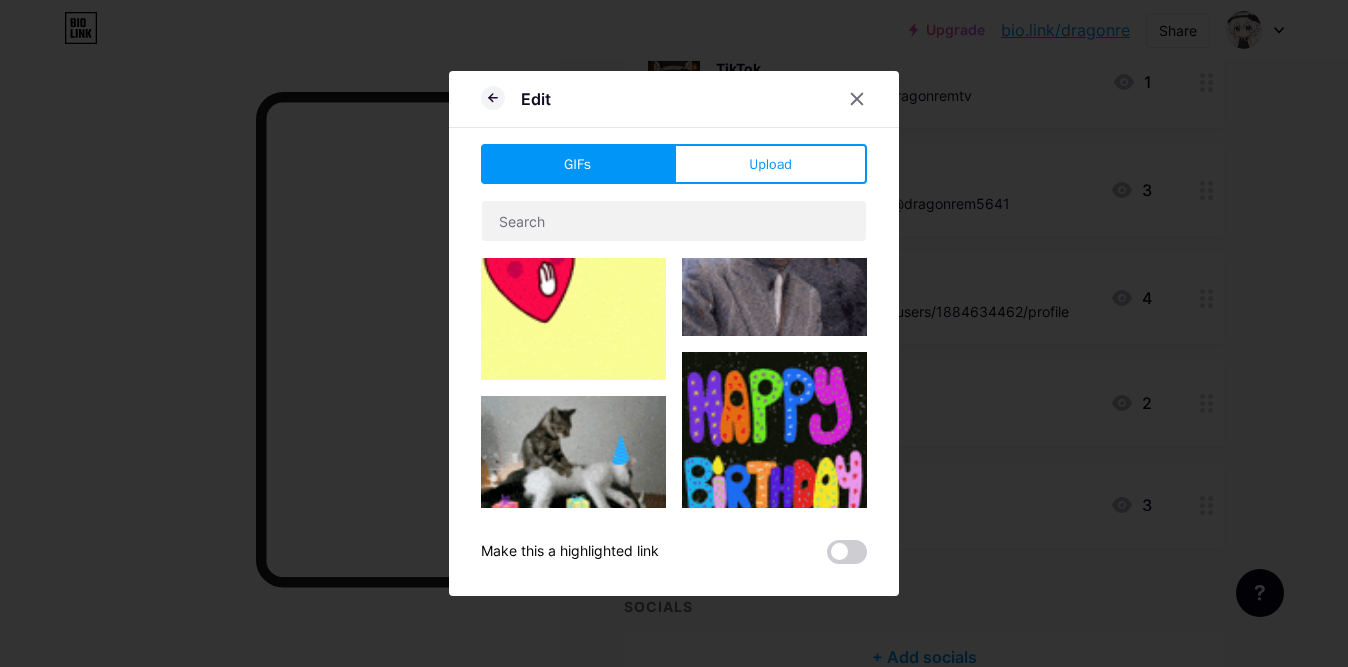 scroll, scrollTop: 400, scrollLeft: 0, axis: vertical 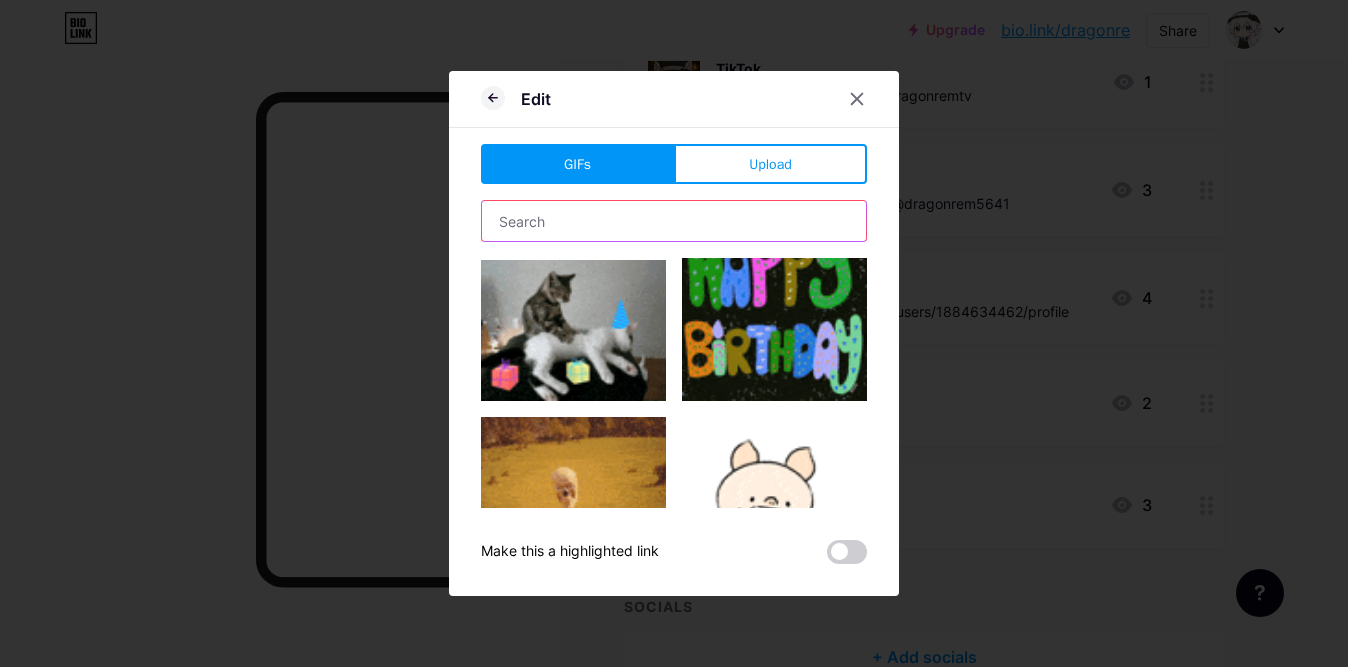 click at bounding box center [674, 221] 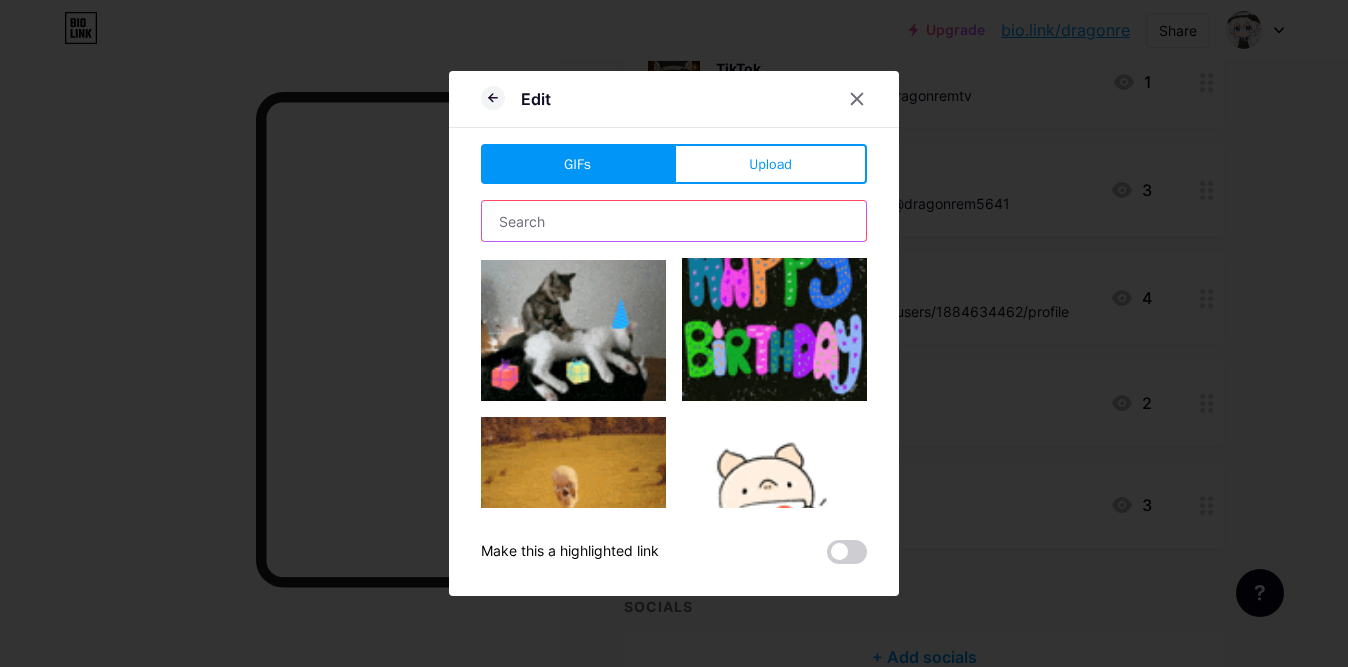 type on "v" 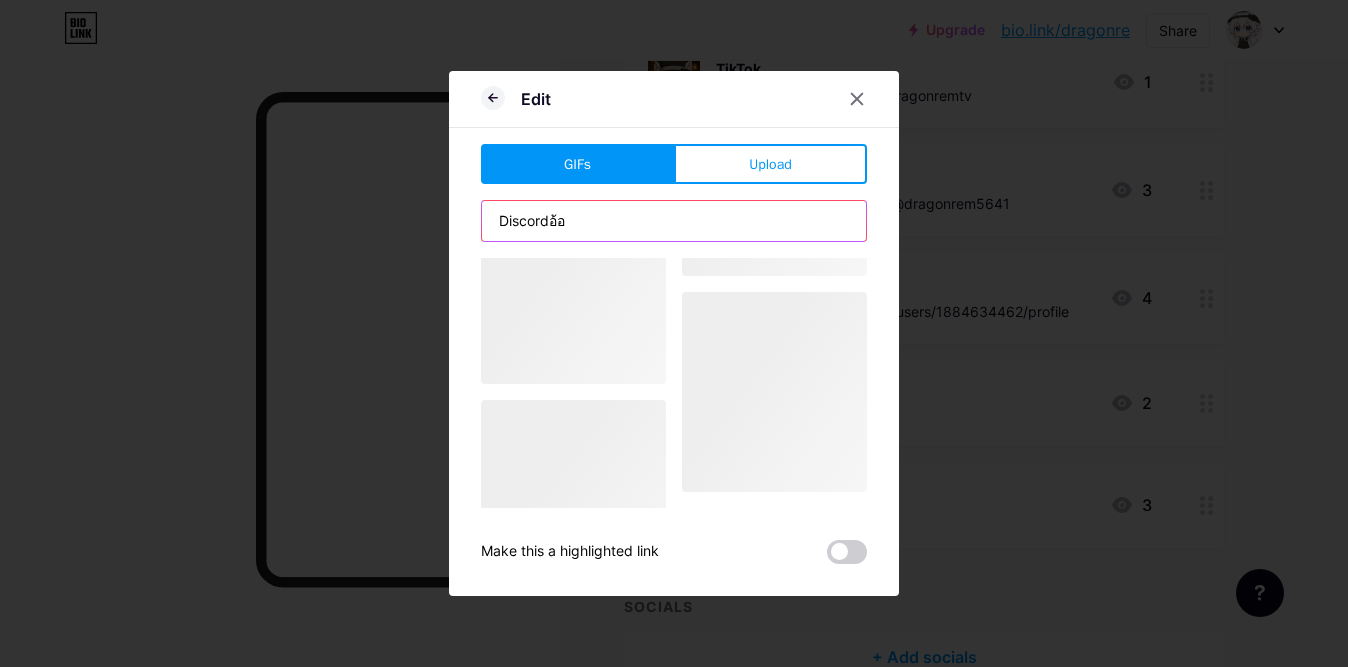 scroll, scrollTop: 289, scrollLeft: 0, axis: vertical 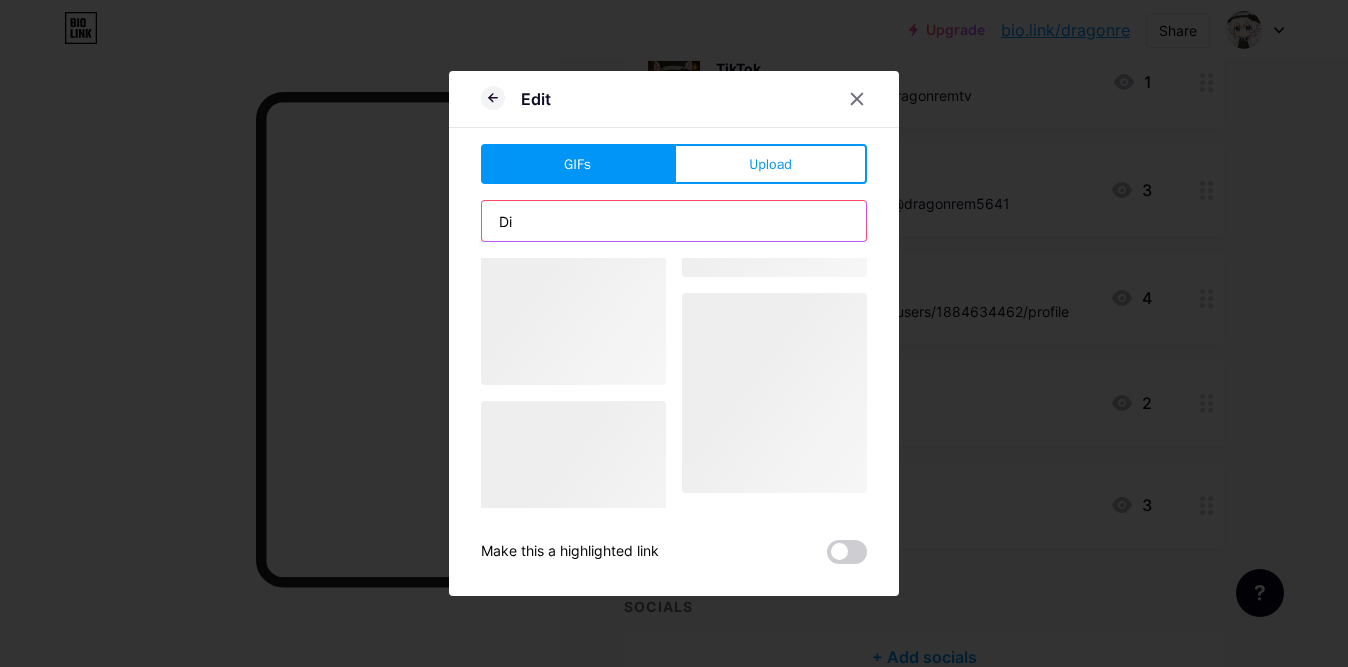 type on "D" 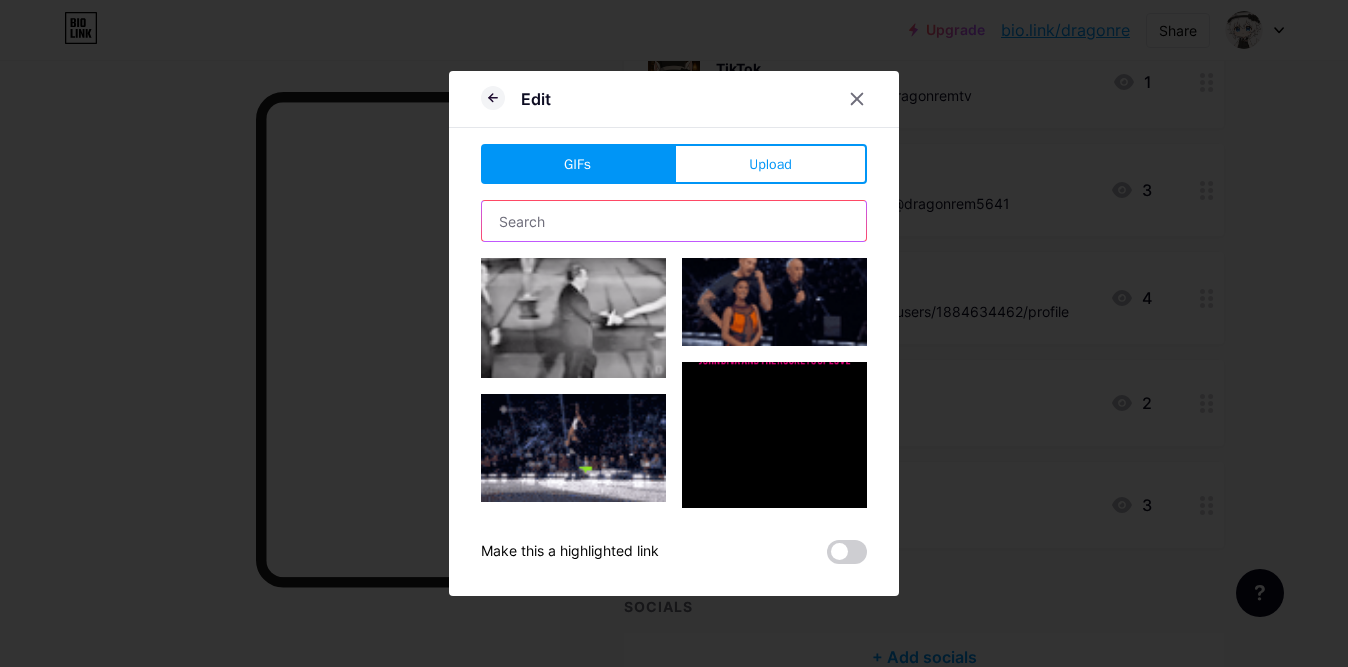 scroll, scrollTop: 0, scrollLeft: 0, axis: both 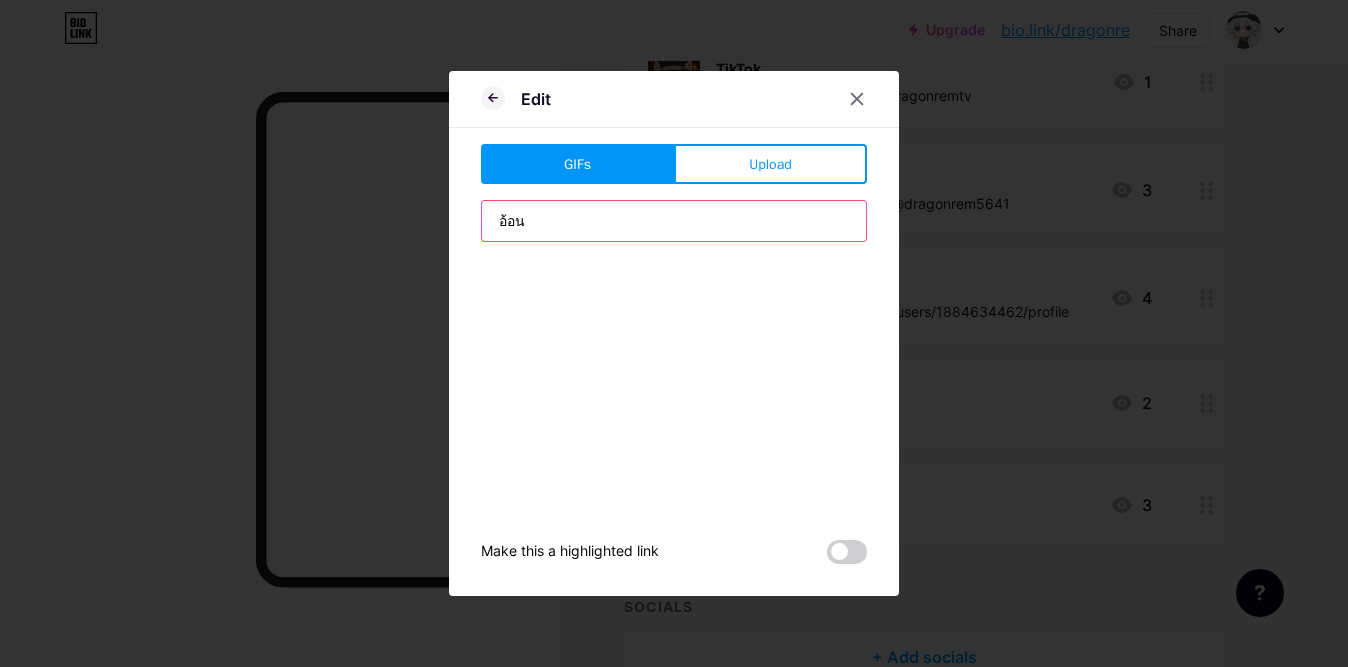drag, startPoint x: 629, startPoint y: 224, endPoint x: 457, endPoint y: 227, distance: 172.02615 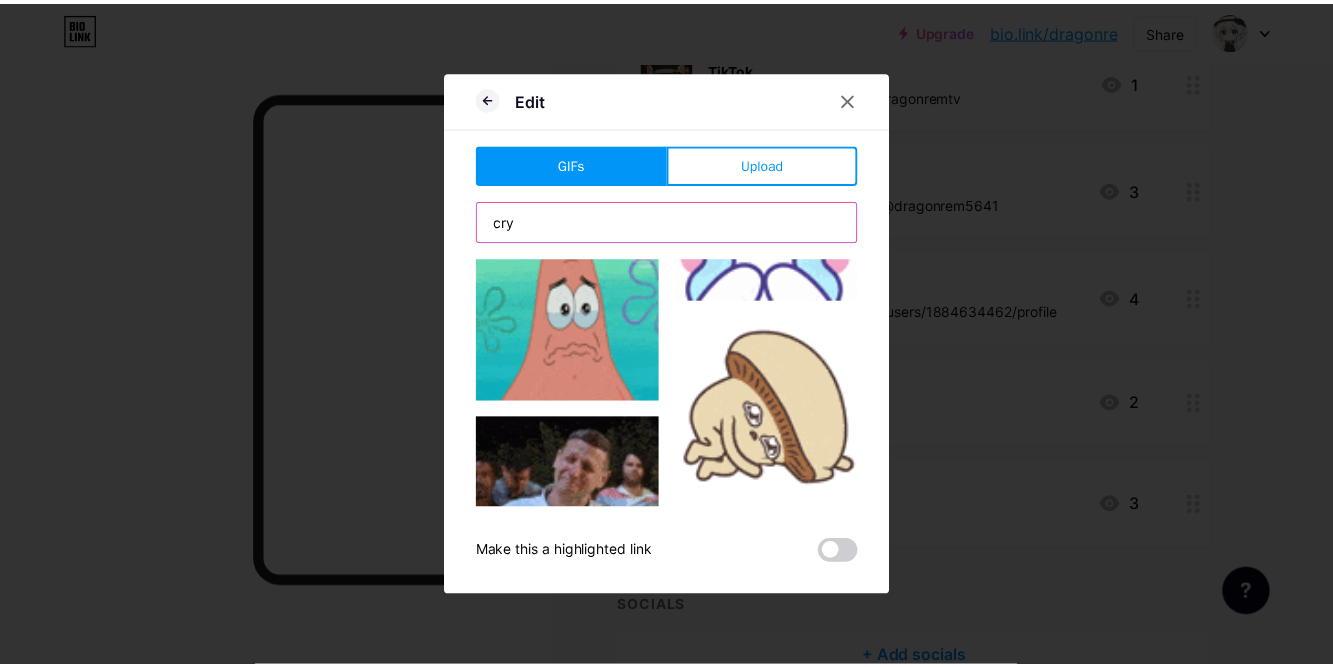 scroll, scrollTop: 200, scrollLeft: 0, axis: vertical 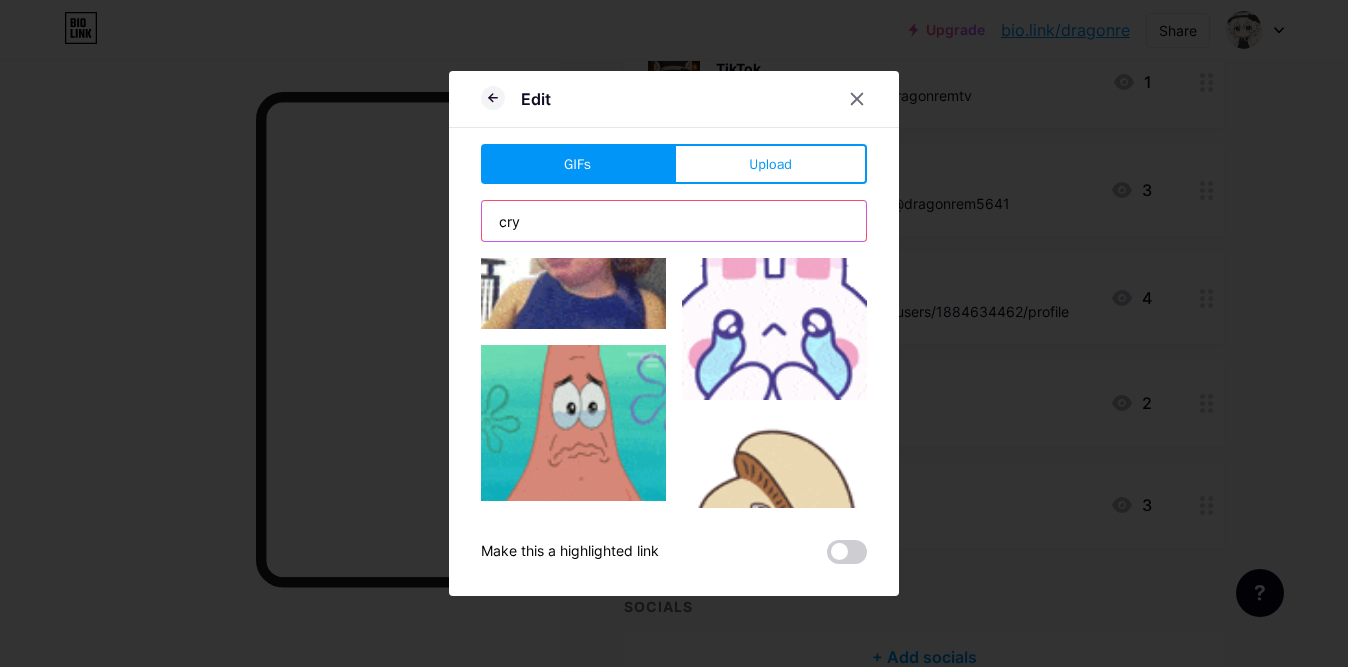 type on "cry" 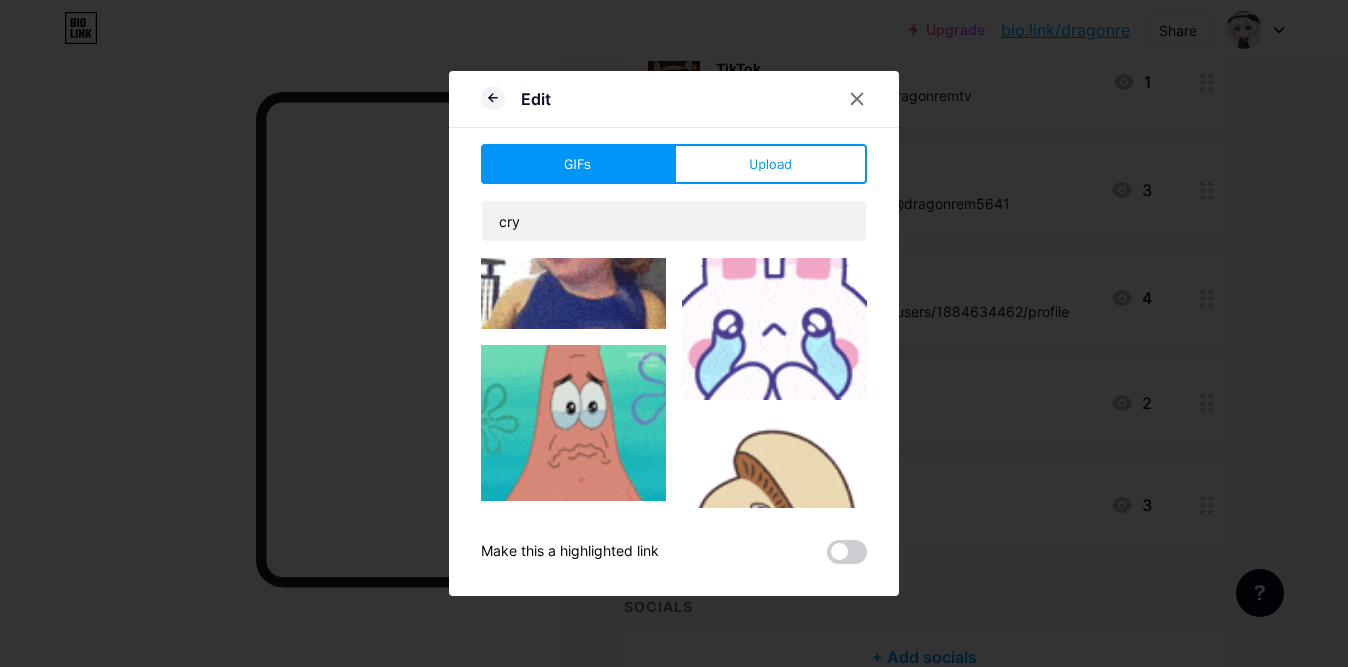 click at bounding box center [774, 307] 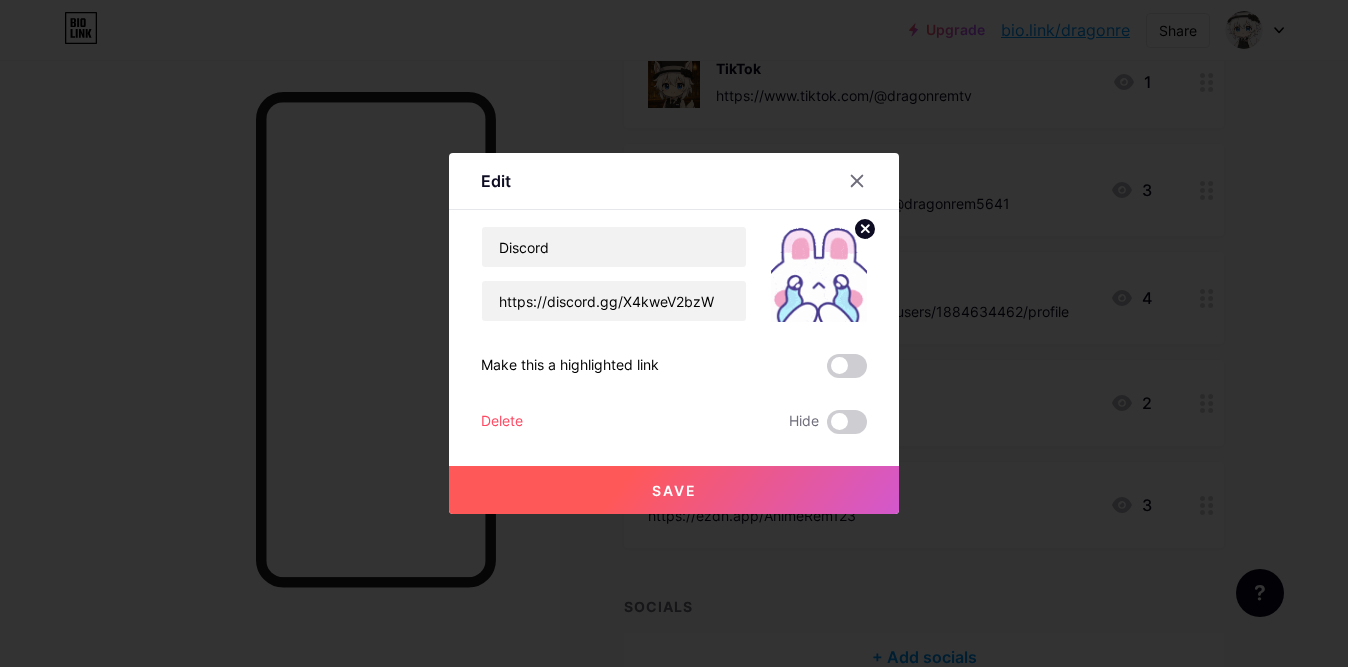 click on "Save" at bounding box center (674, 490) 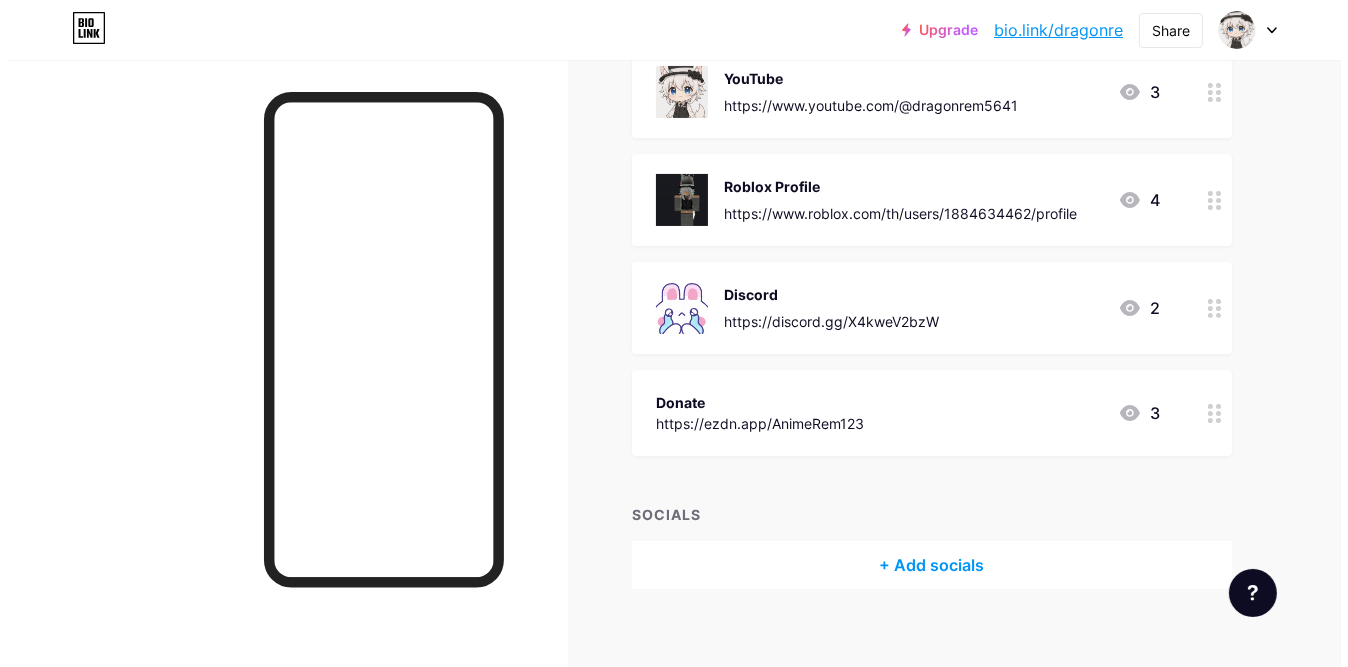 scroll, scrollTop: 379, scrollLeft: 0, axis: vertical 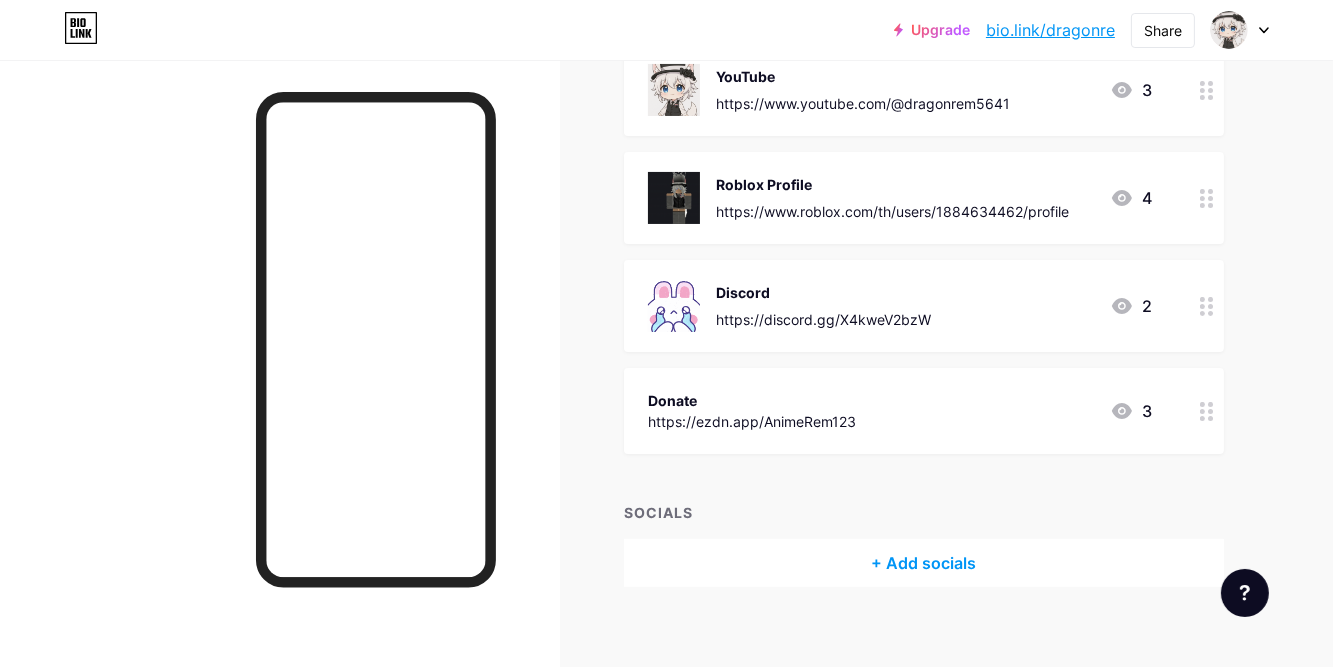 click on "https://ezdn.app/AnimeRem123" at bounding box center (752, 421) 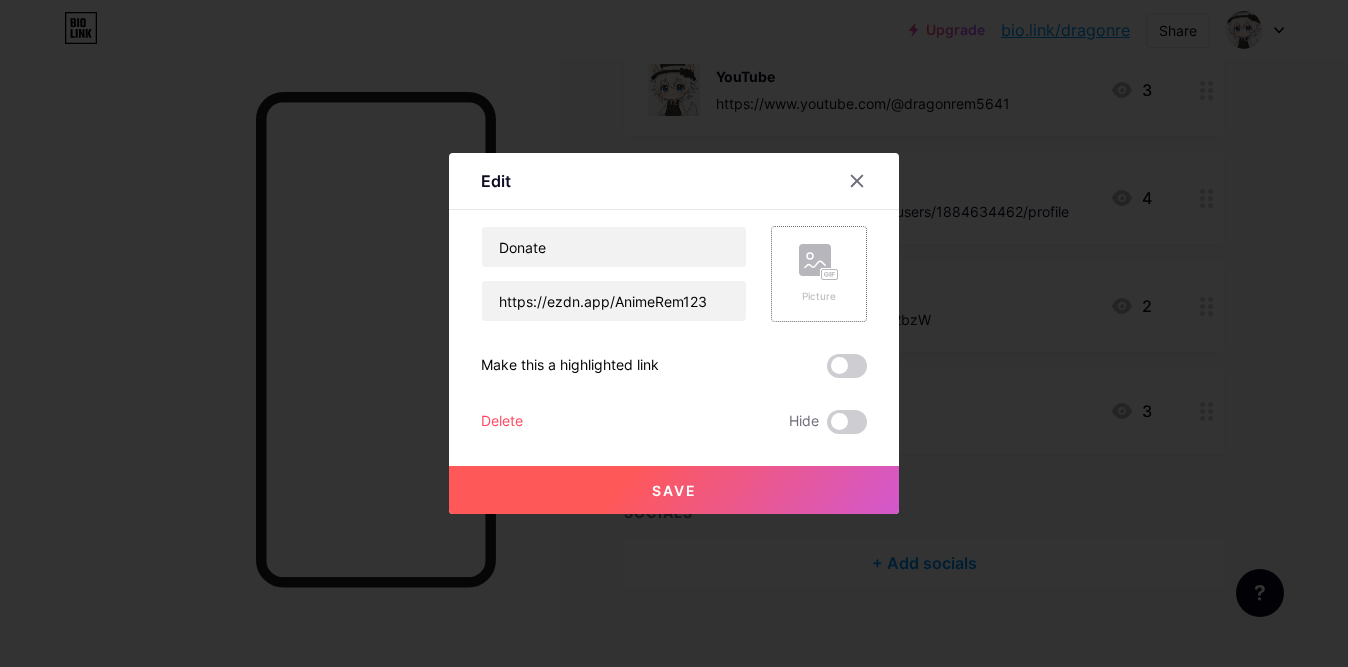 click on "Picture" at bounding box center [819, 274] 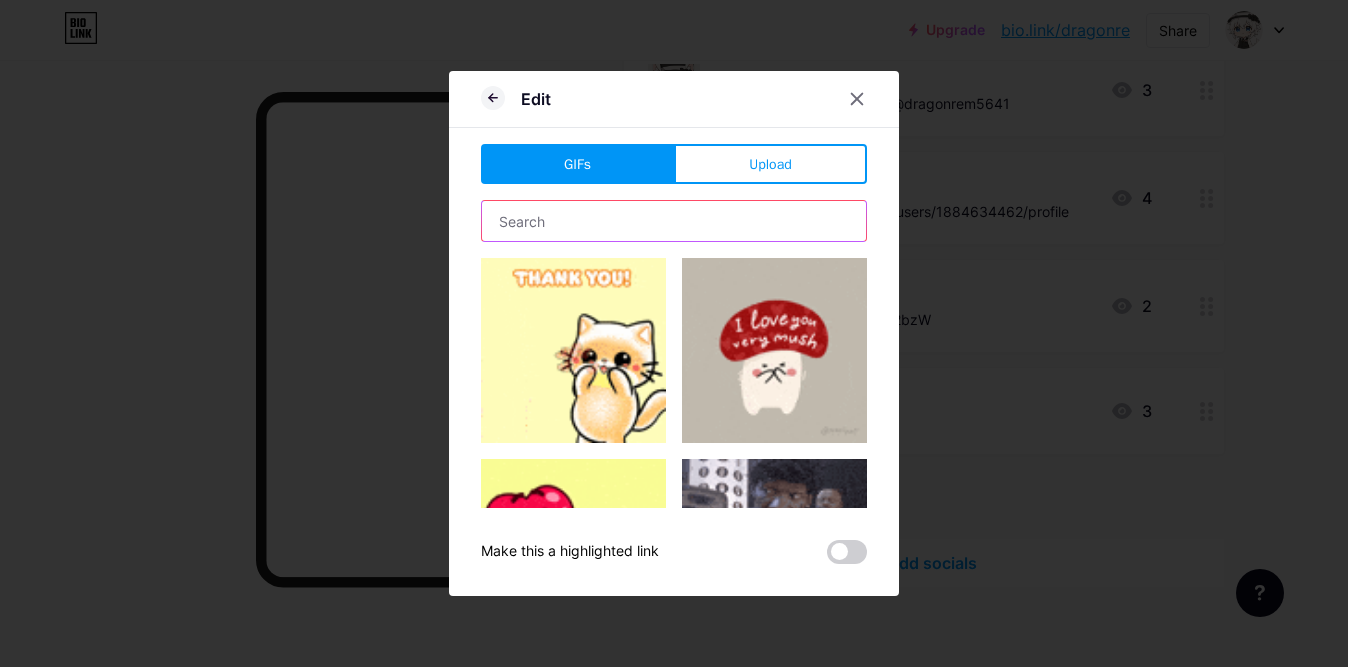 click at bounding box center (674, 221) 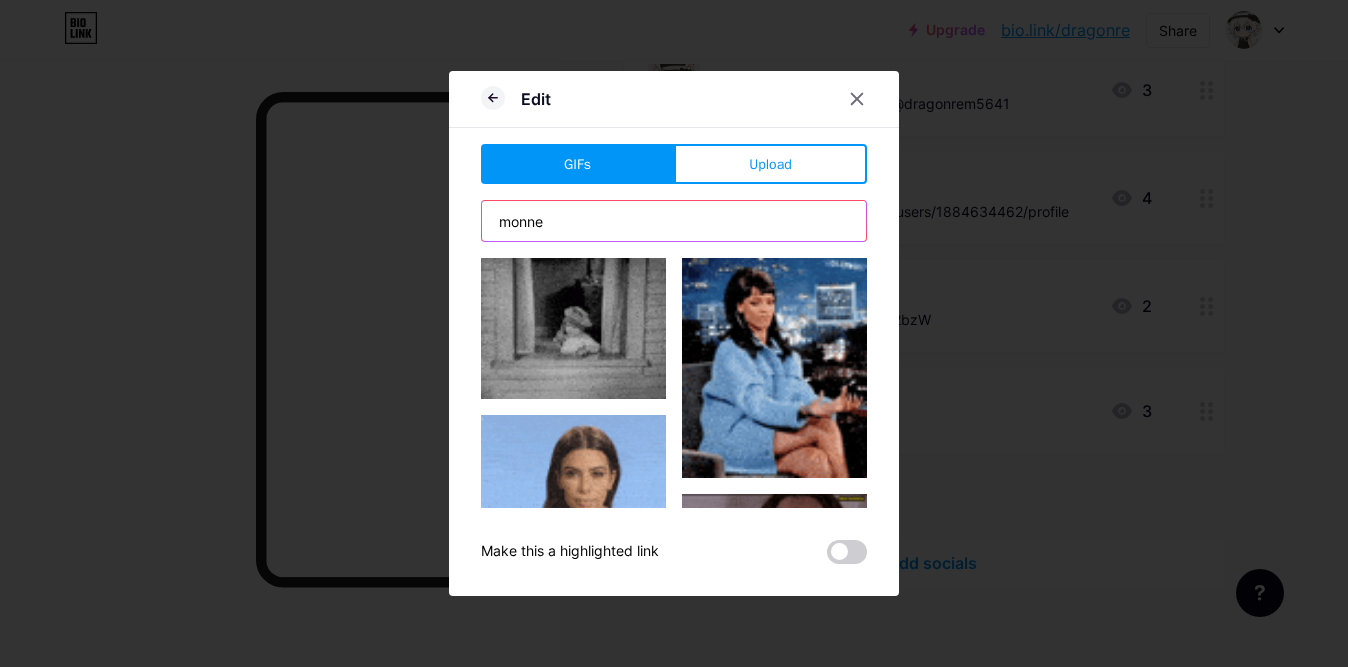 type on "monney" 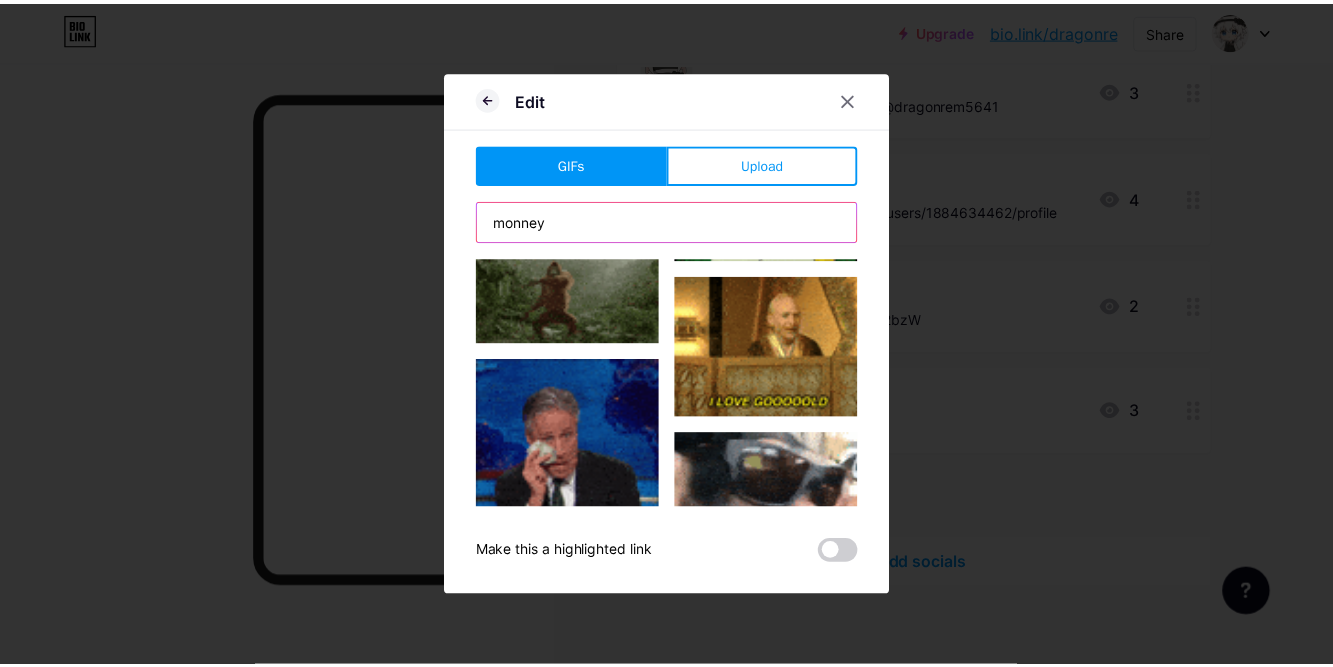 scroll, scrollTop: 0, scrollLeft: 0, axis: both 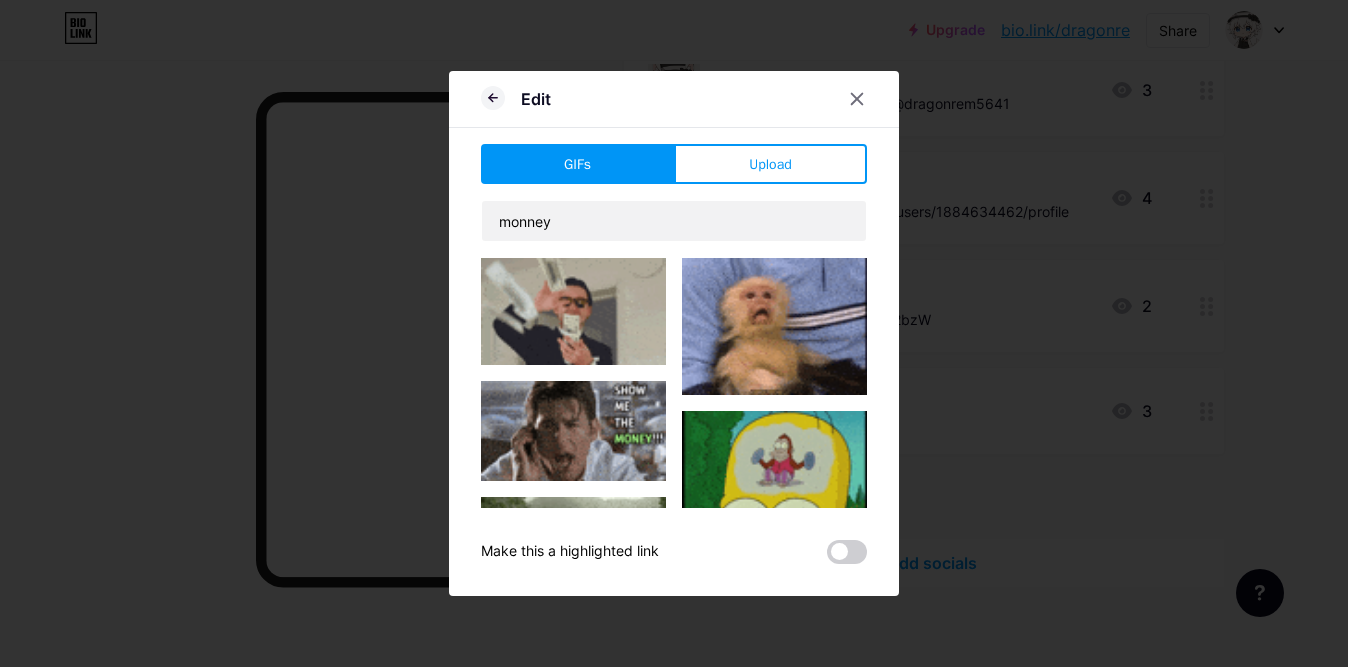 click at bounding box center [573, 311] 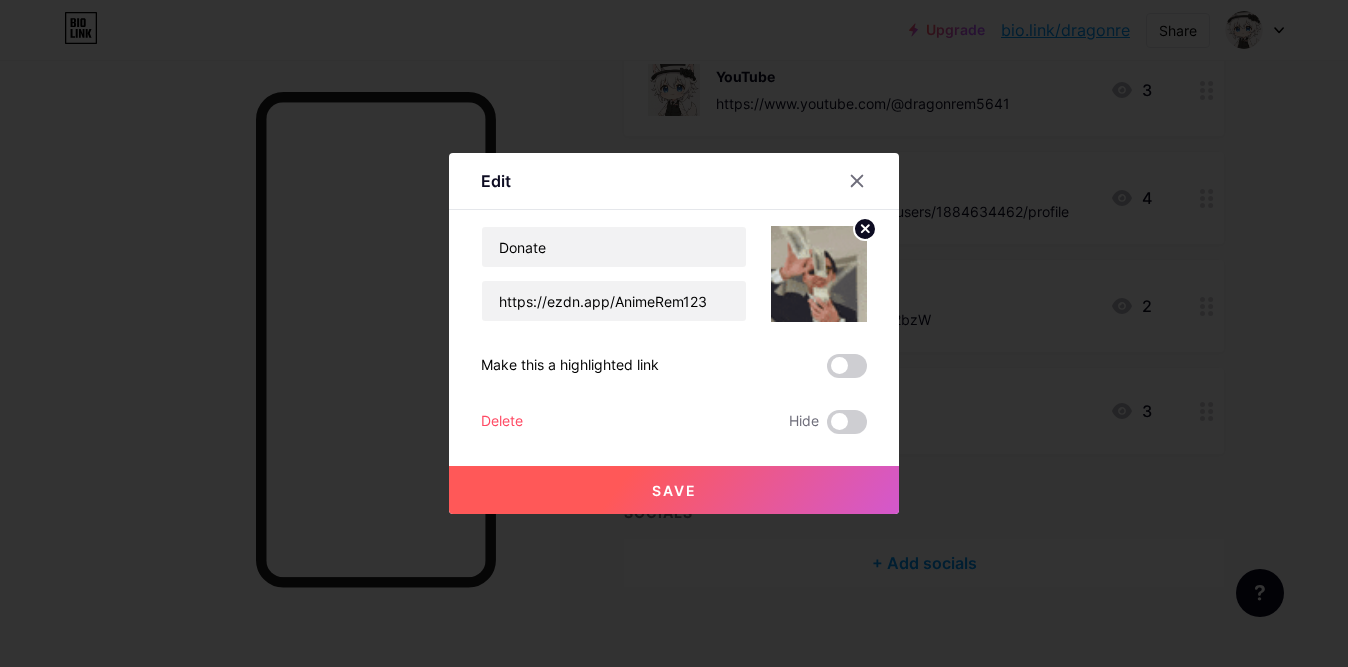 click on "Save" at bounding box center (674, 490) 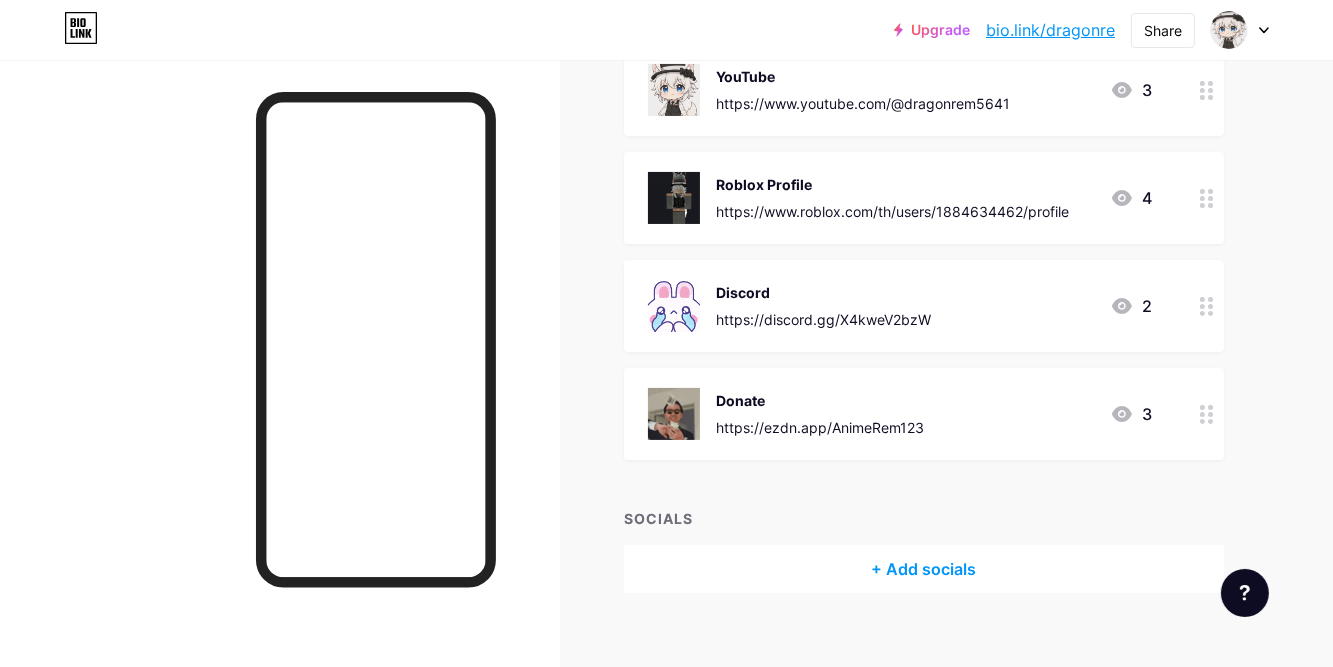 click on "Donate
https://ezdn.app/AnimeRem123
3" at bounding box center (924, 414) 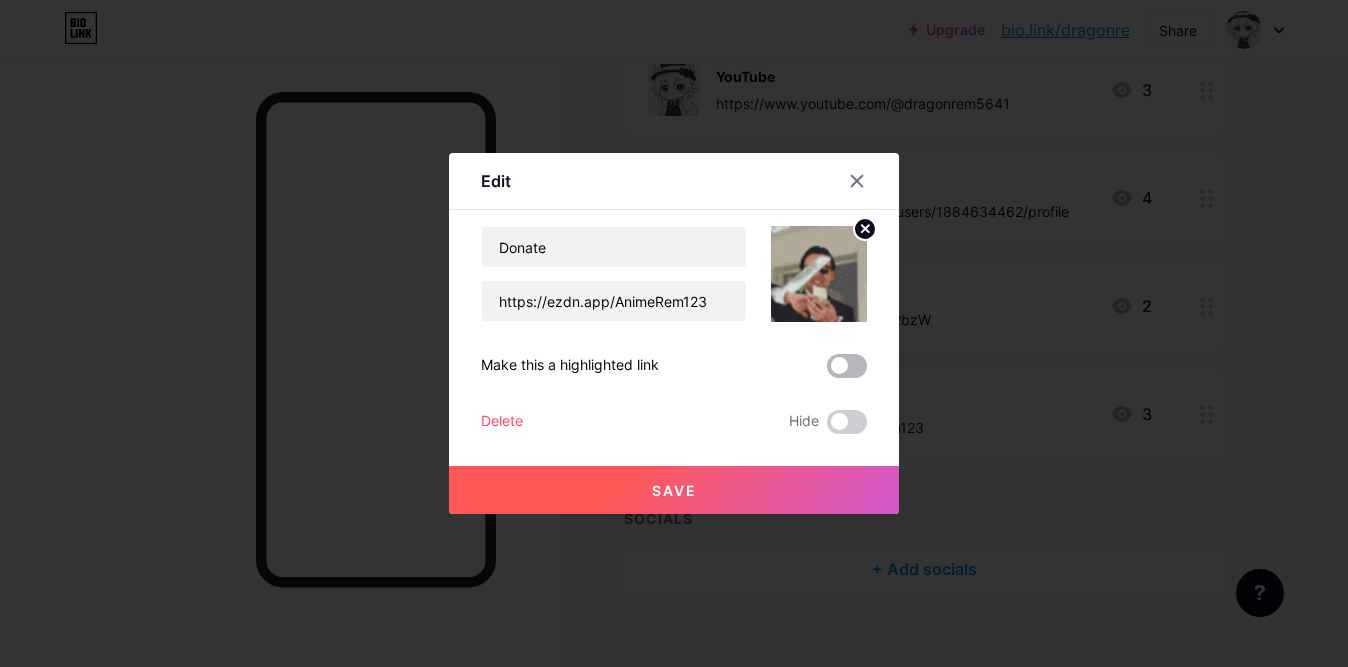 click at bounding box center (847, 366) 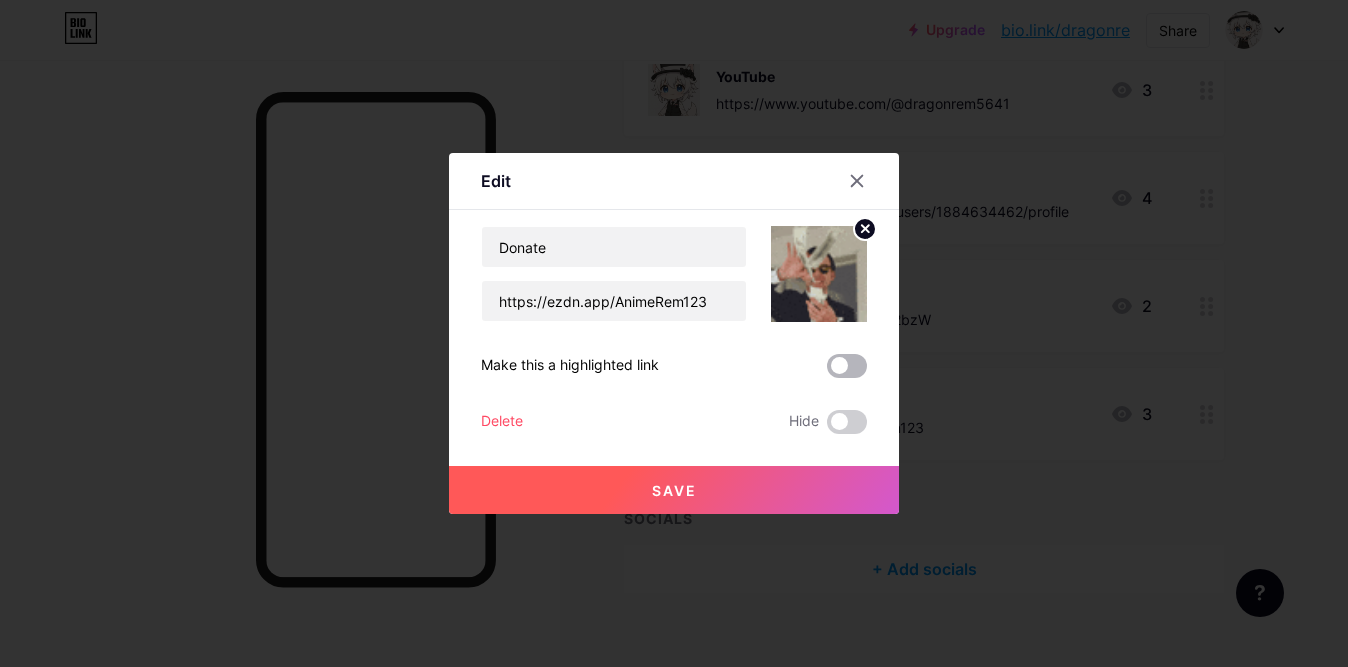 click at bounding box center (827, 371) 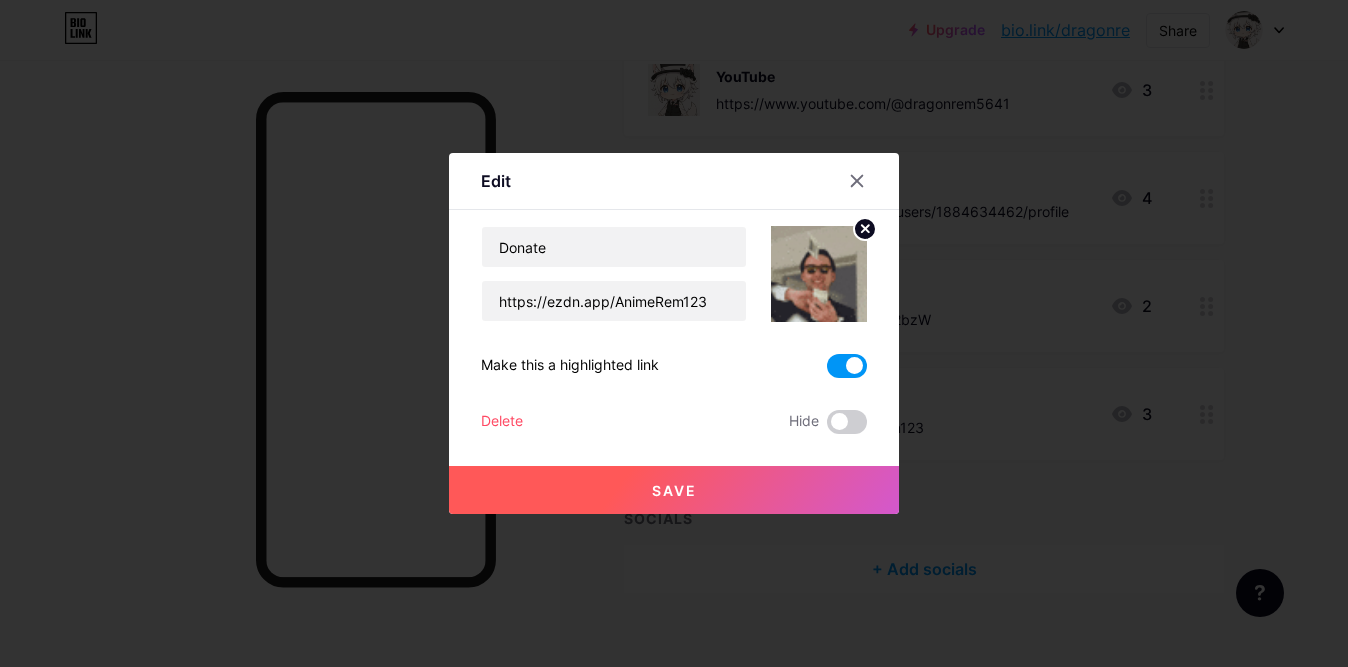 click on "Save" at bounding box center [674, 490] 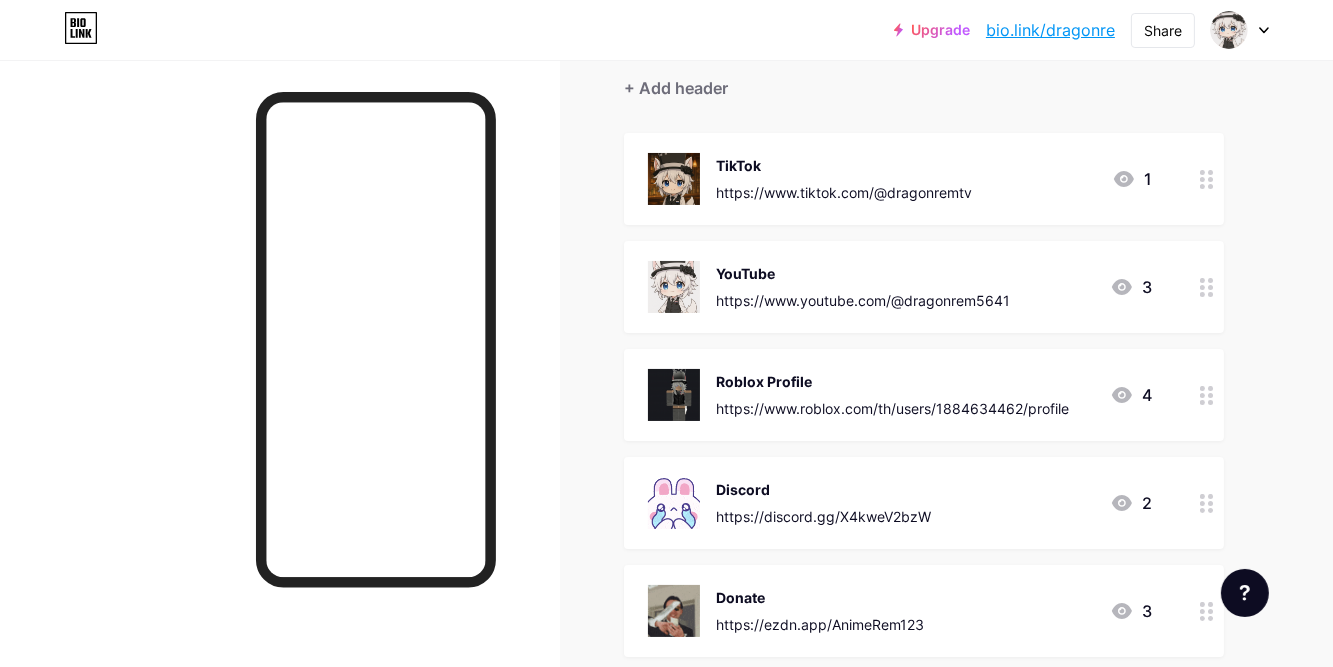 scroll, scrollTop: 200, scrollLeft: 0, axis: vertical 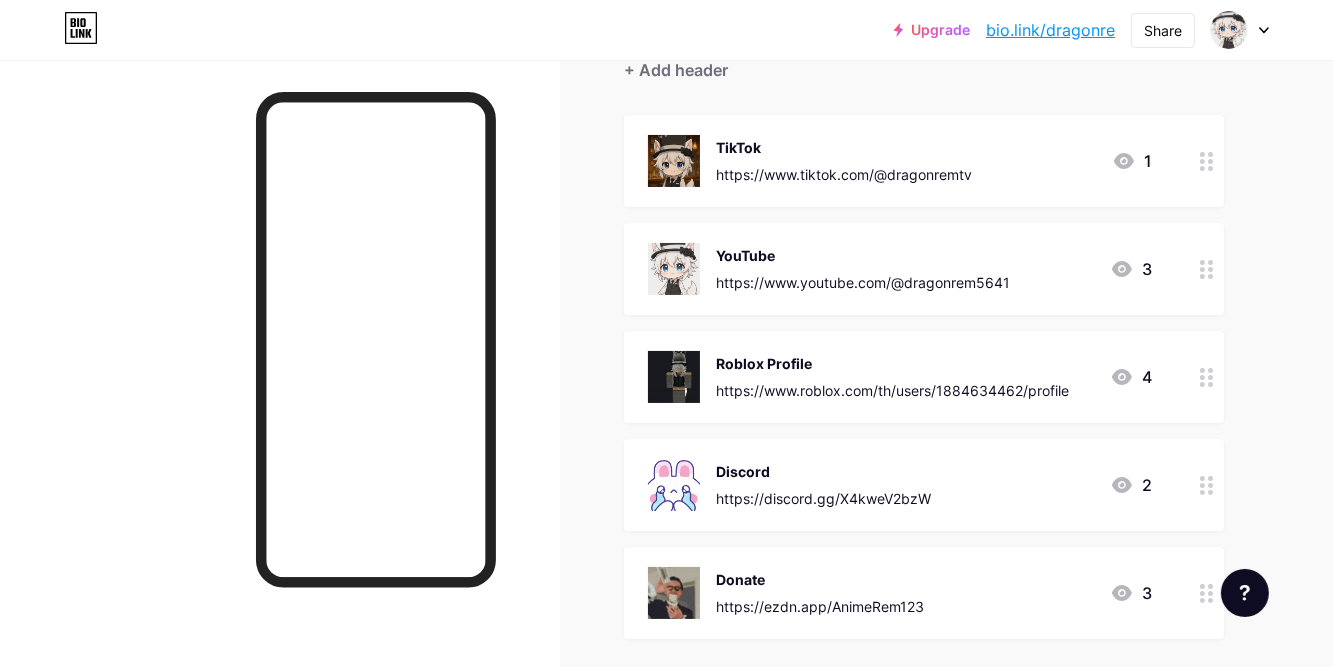 click on "Roblox Profile
https://www.roblox.com/th/users/1884634462/profile" at bounding box center [892, 377] 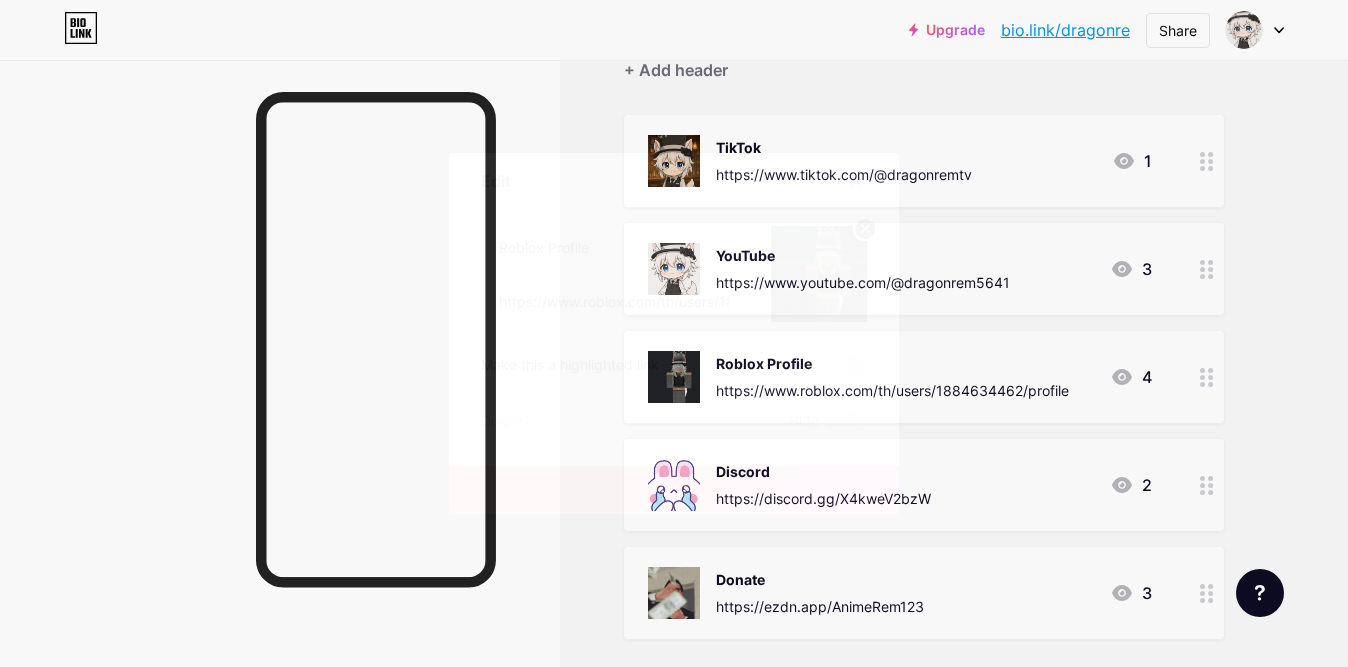 click at bounding box center [819, 274] 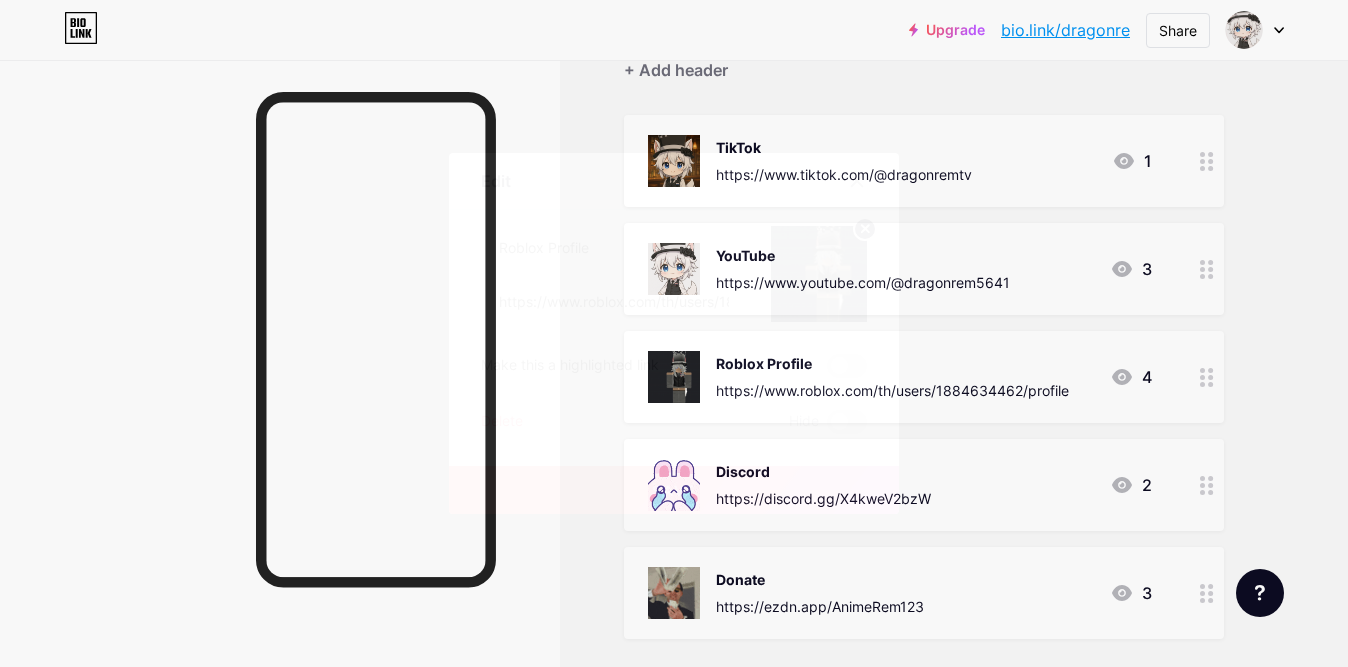 click 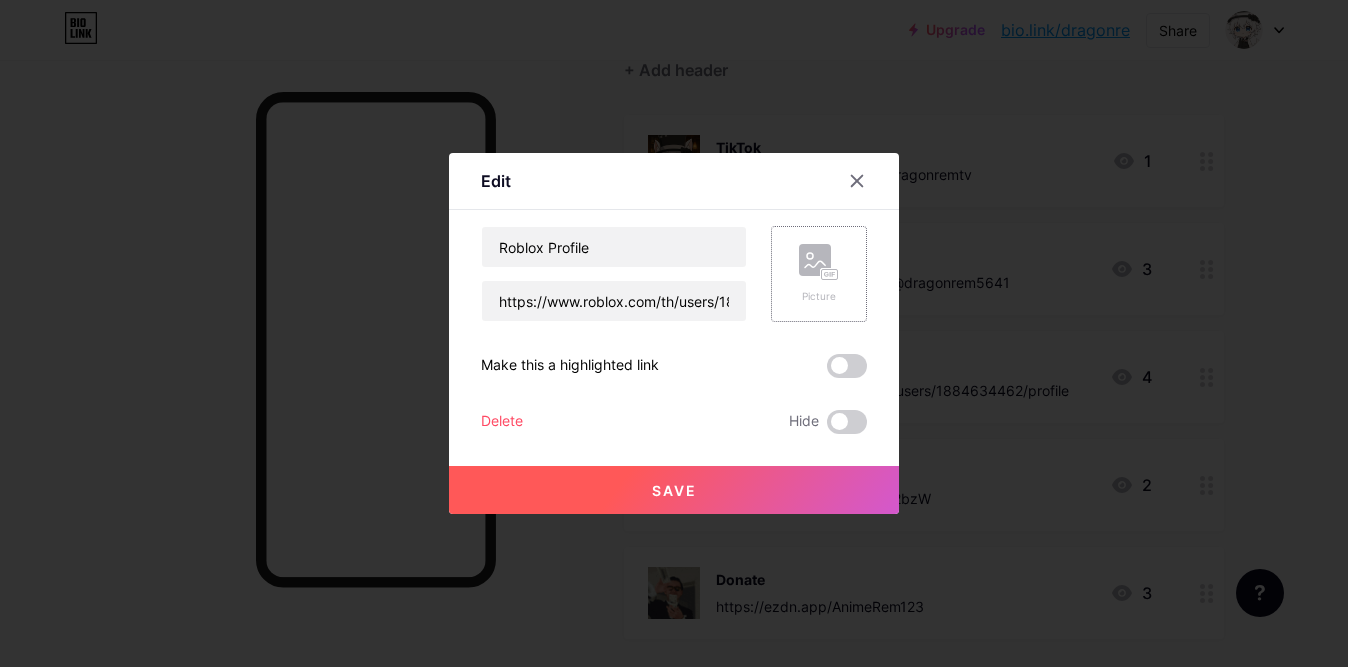 click 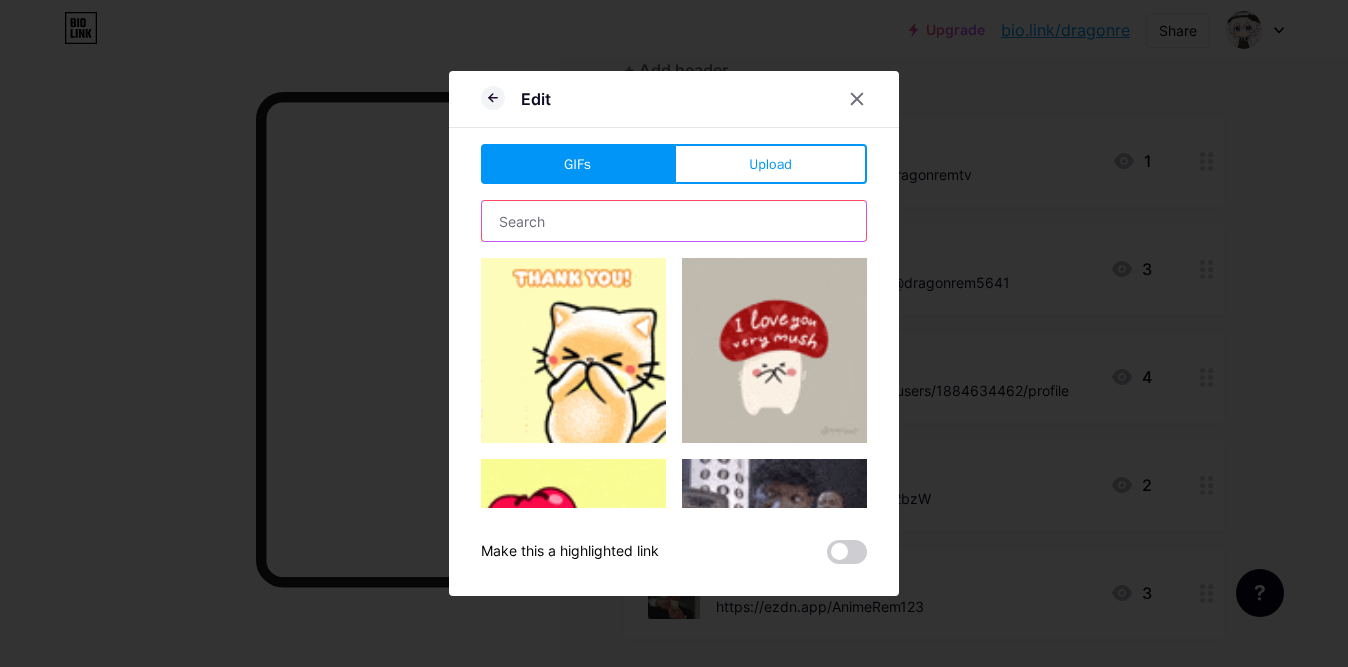 click at bounding box center (674, 221) 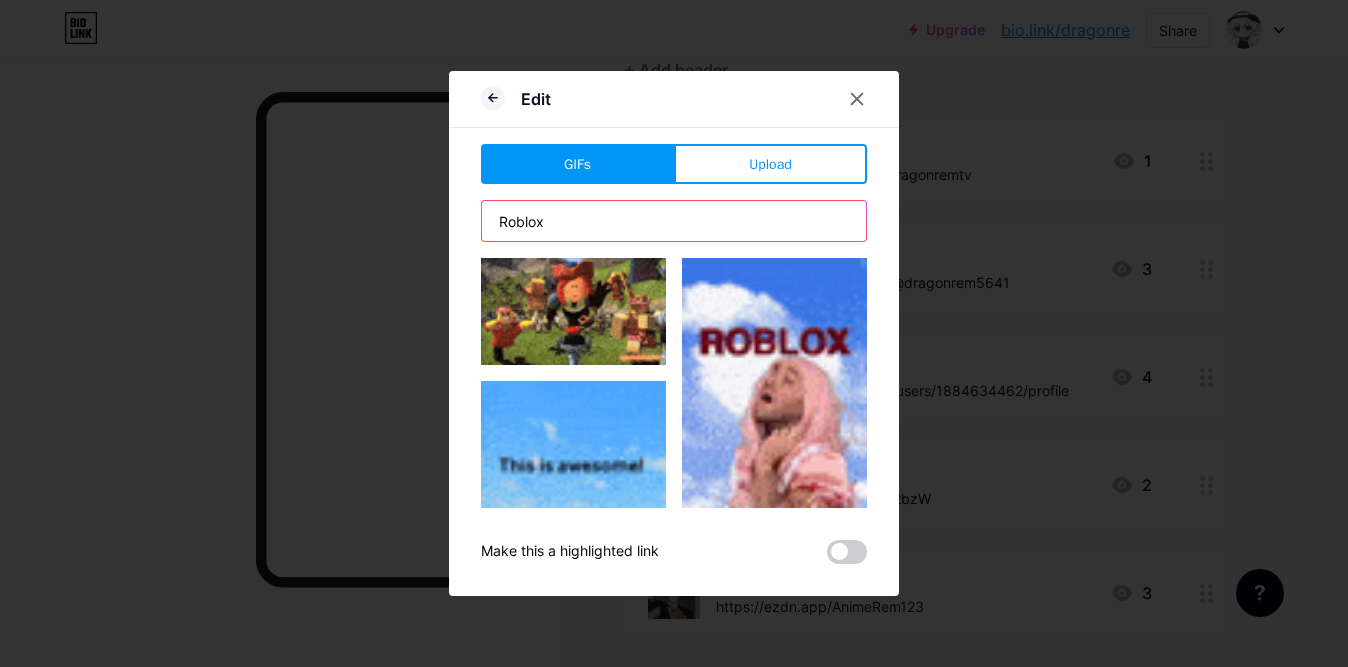 type on "Roblox" 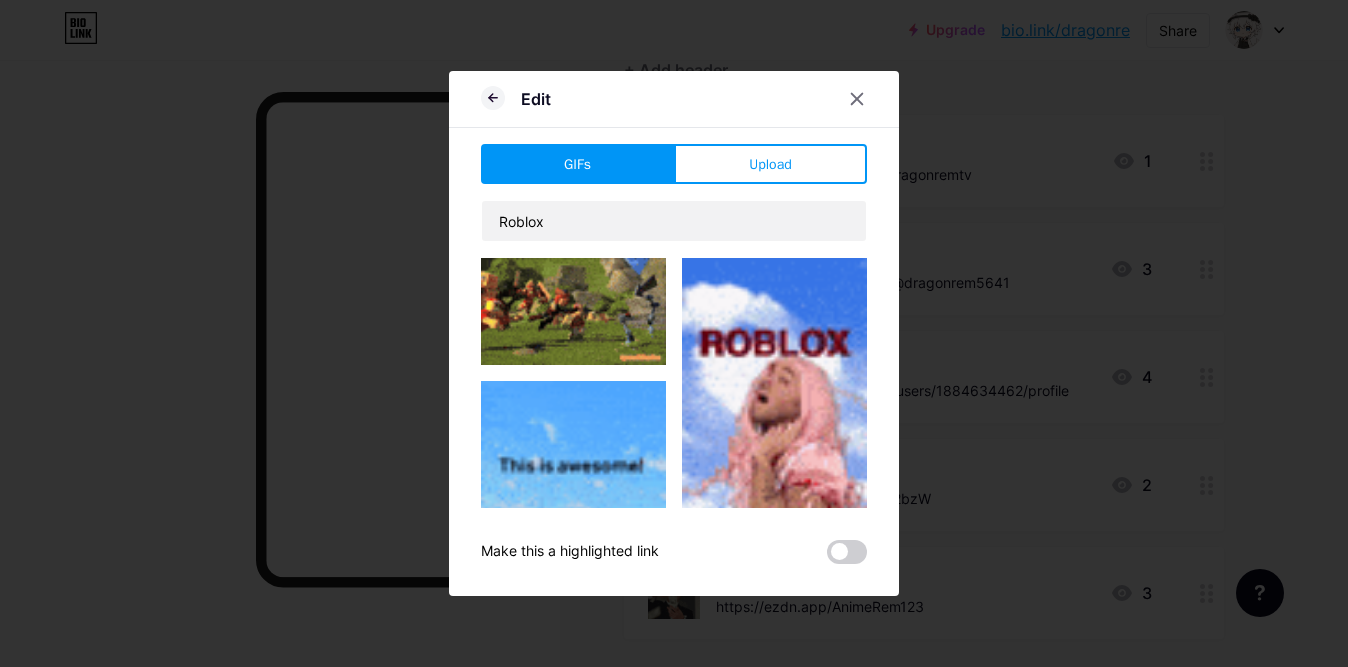 click at bounding box center (573, 311) 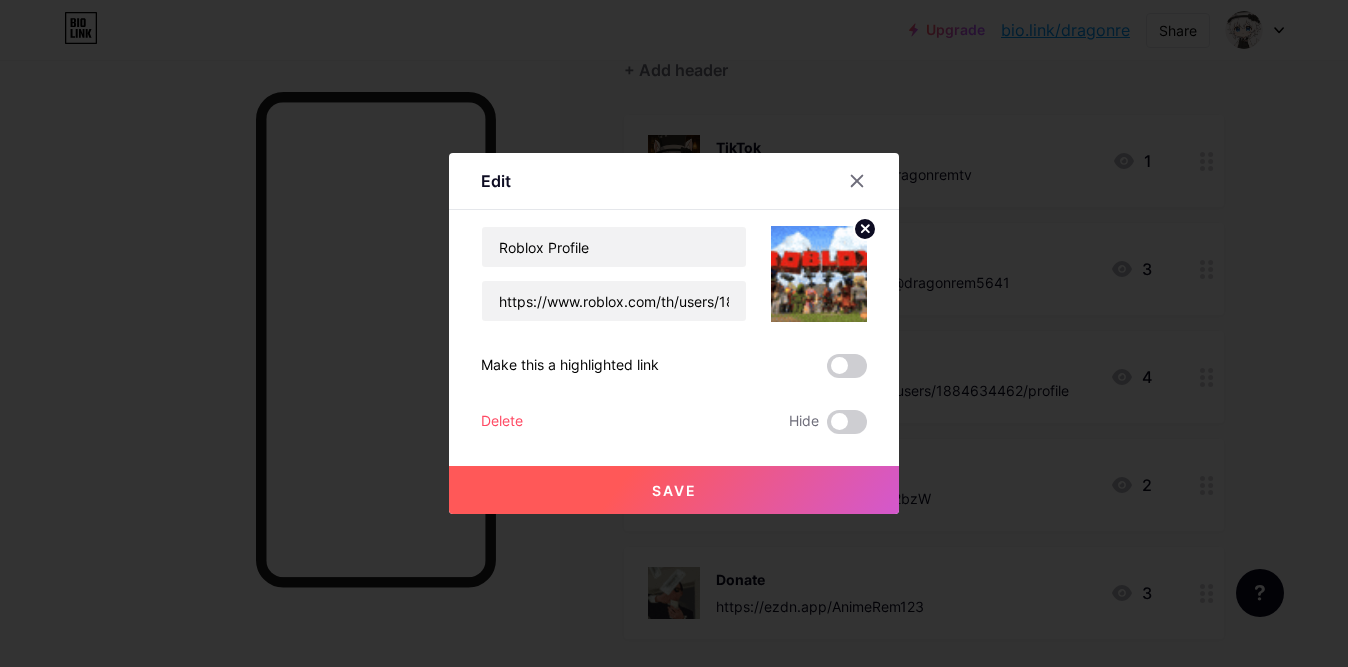 click on "Save" at bounding box center [674, 490] 